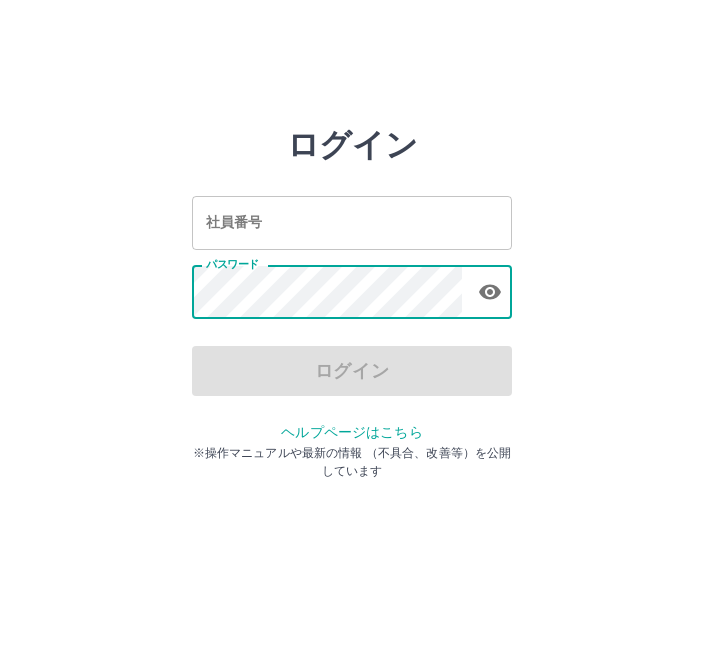 scroll, scrollTop: 0, scrollLeft: 0, axis: both 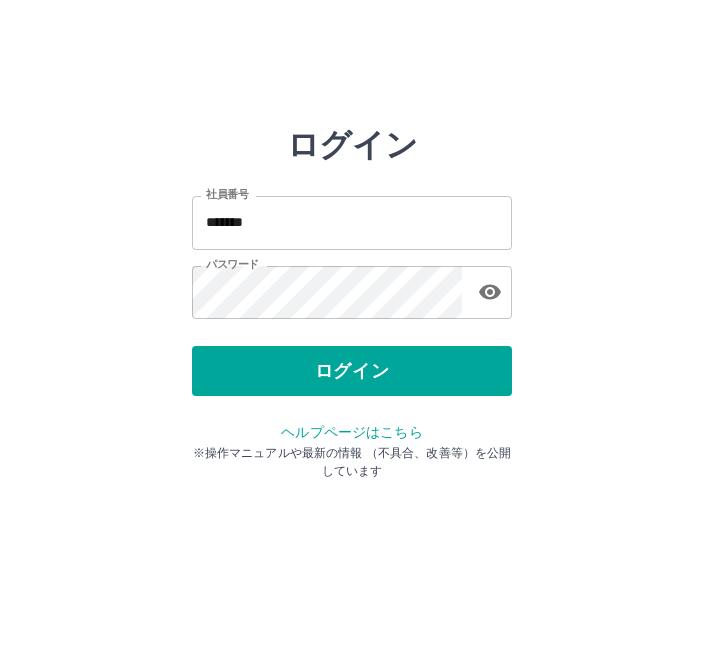 click on "ログイン" at bounding box center [352, 371] 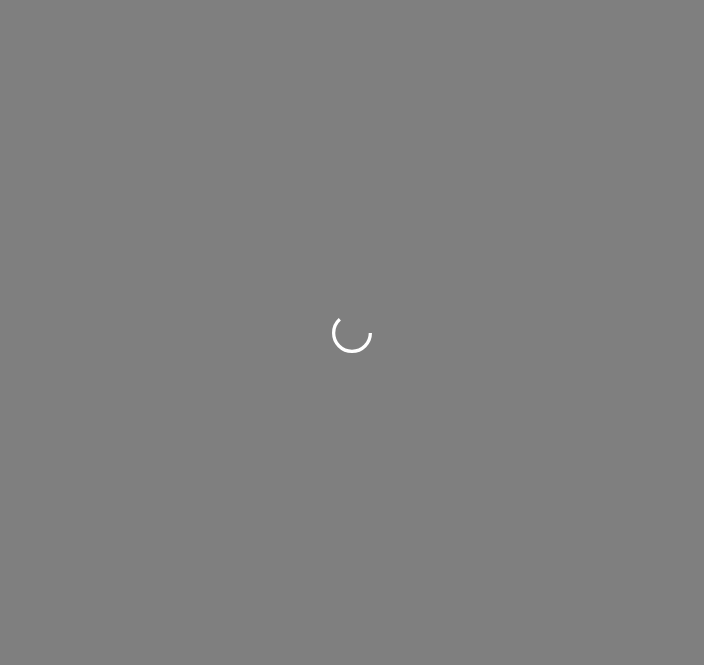 scroll, scrollTop: 0, scrollLeft: 0, axis: both 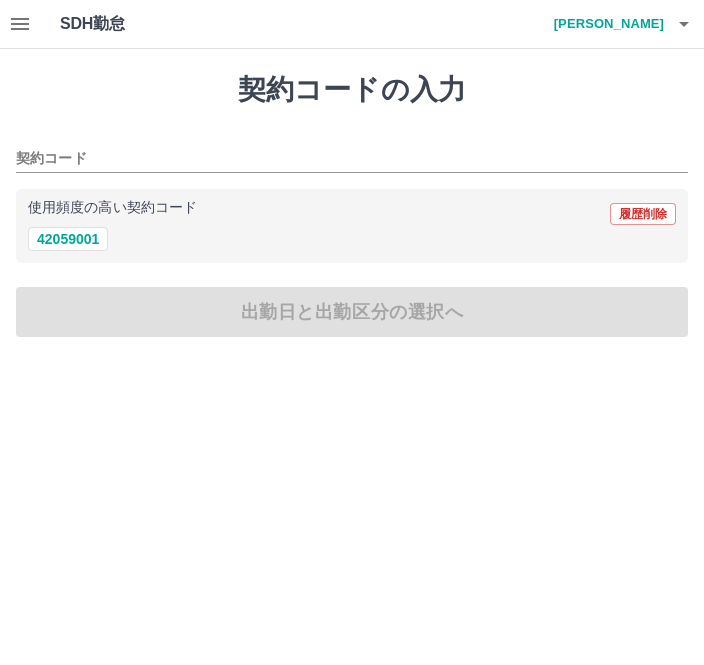 click on "42059001" at bounding box center (68, 239) 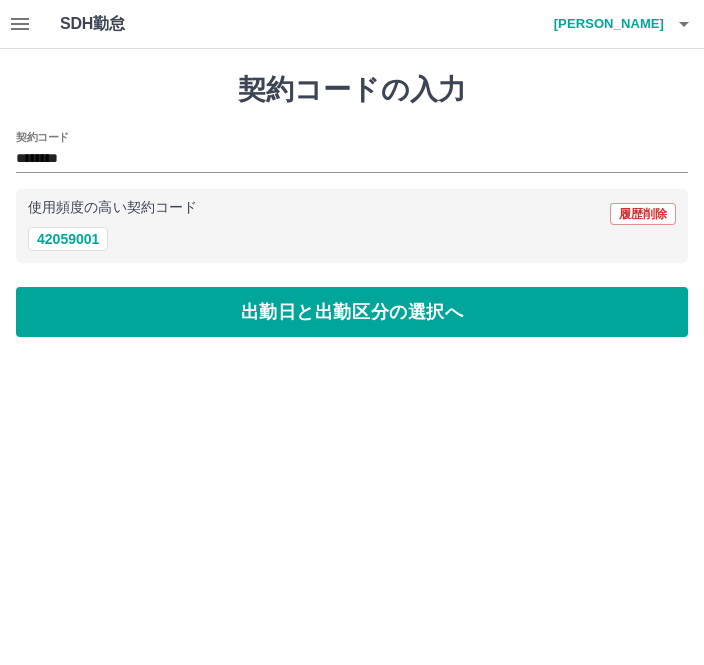 click on "出勤日と出勤区分の選択へ" at bounding box center (352, 312) 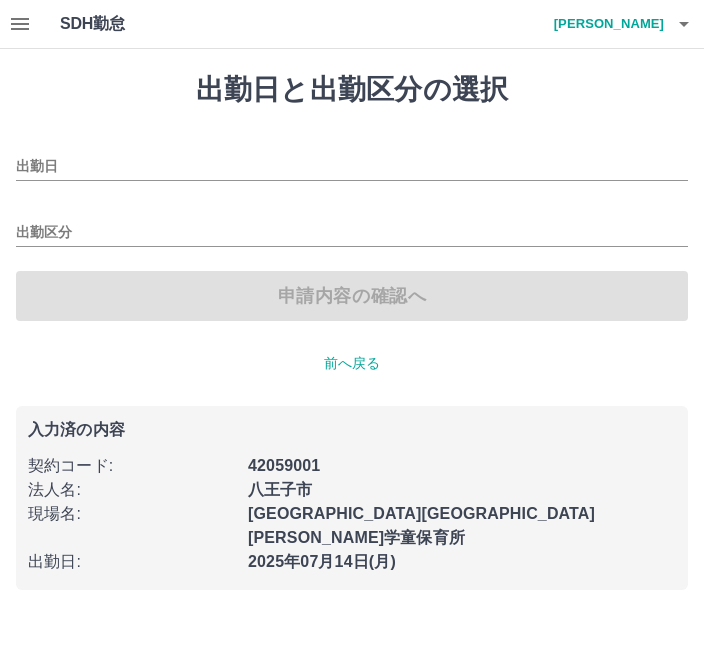 type on "**********" 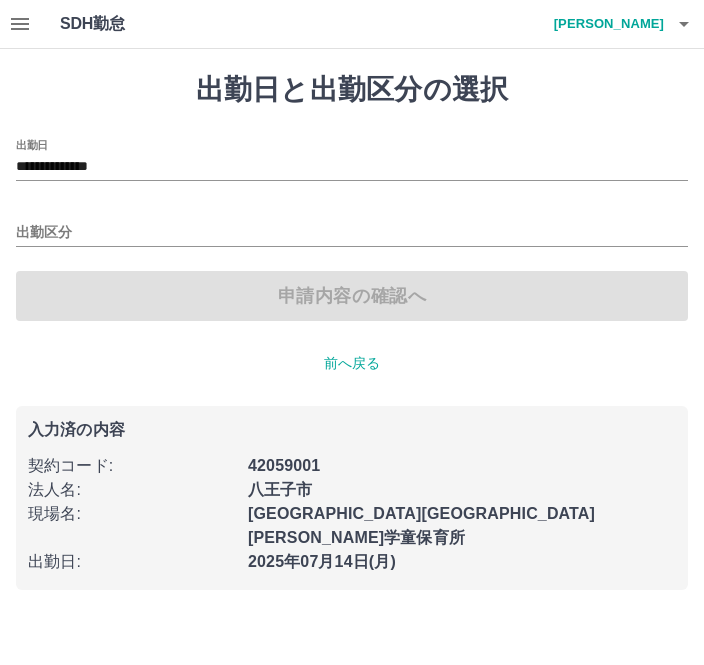 click on "出勤区分" at bounding box center (352, 226) 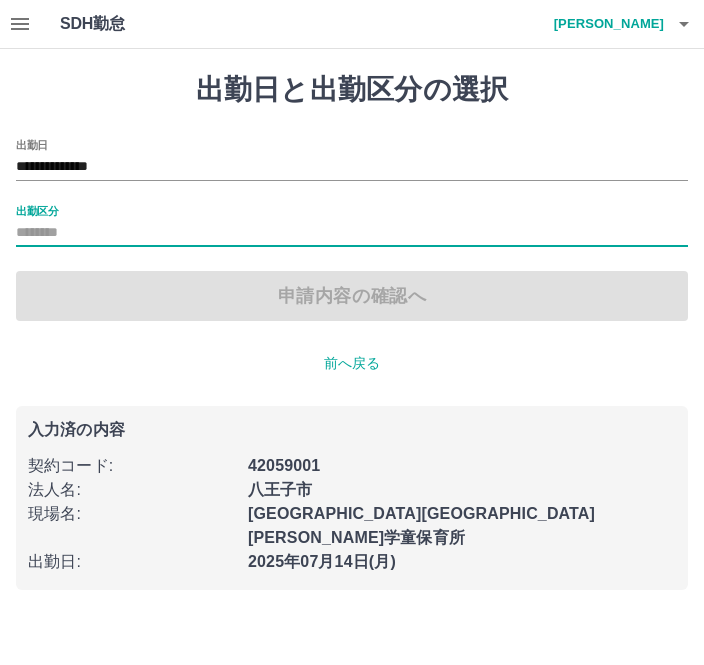 click on "出勤区分" at bounding box center [352, 233] 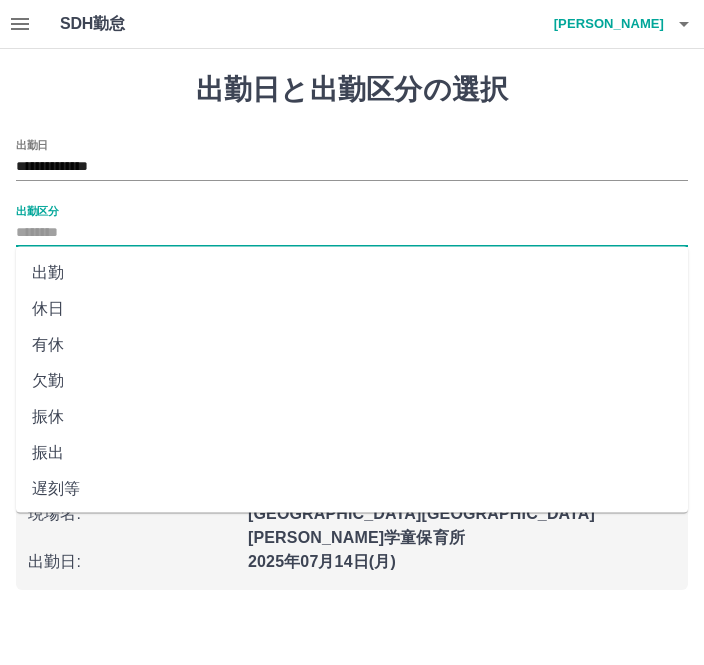 click on "出勤" at bounding box center (352, 273) 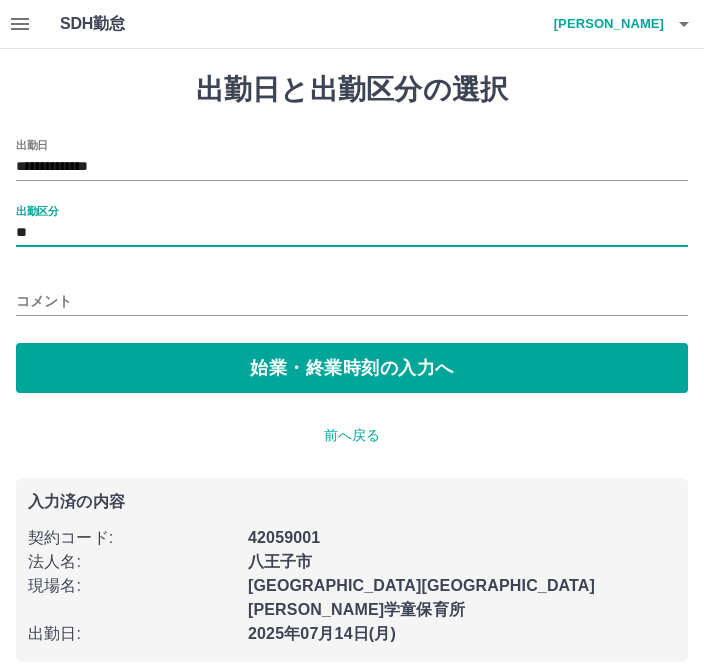 click on "始業・終業時刻の入力へ" at bounding box center (352, 368) 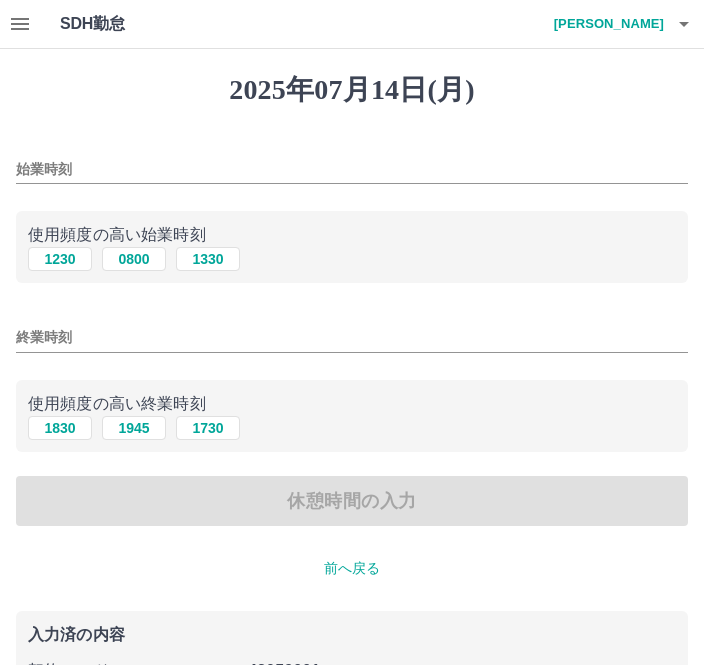 click on "始業時刻" at bounding box center (352, 163) 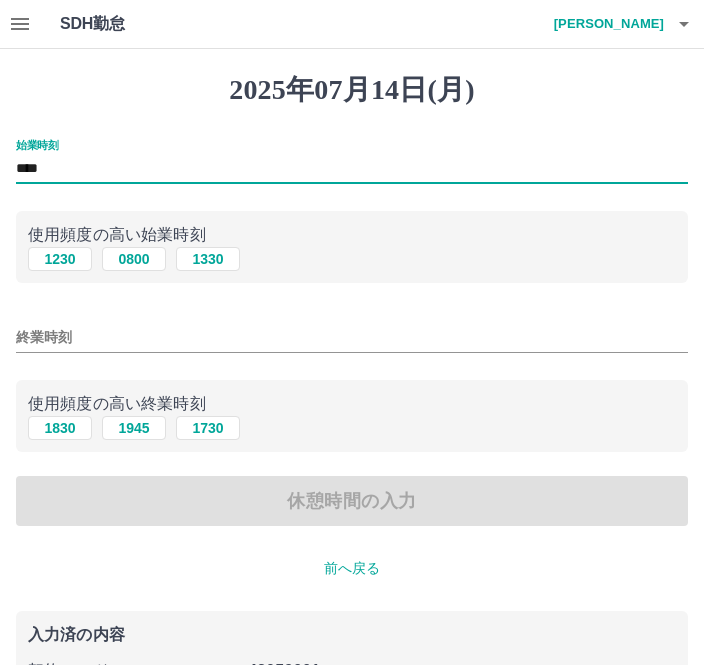 type on "****" 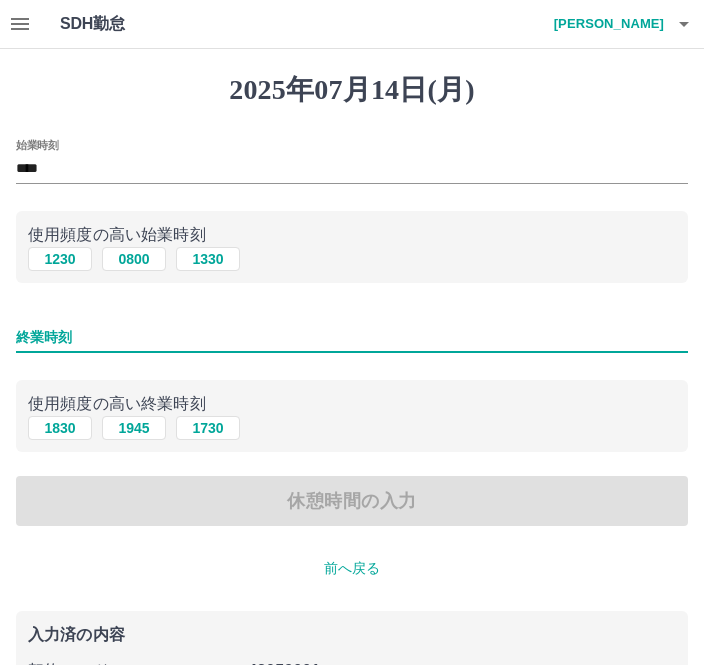 click on "1830" at bounding box center (60, 428) 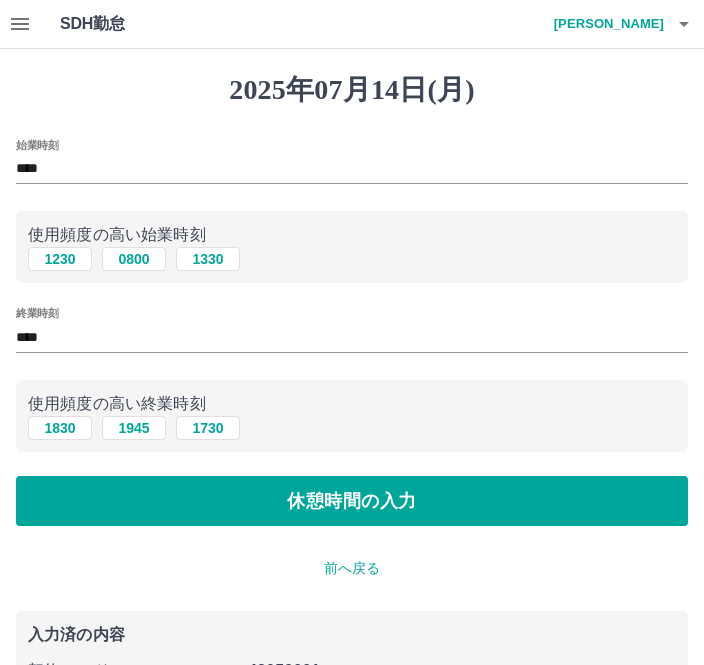 click on "休憩時間の入力" at bounding box center (352, 501) 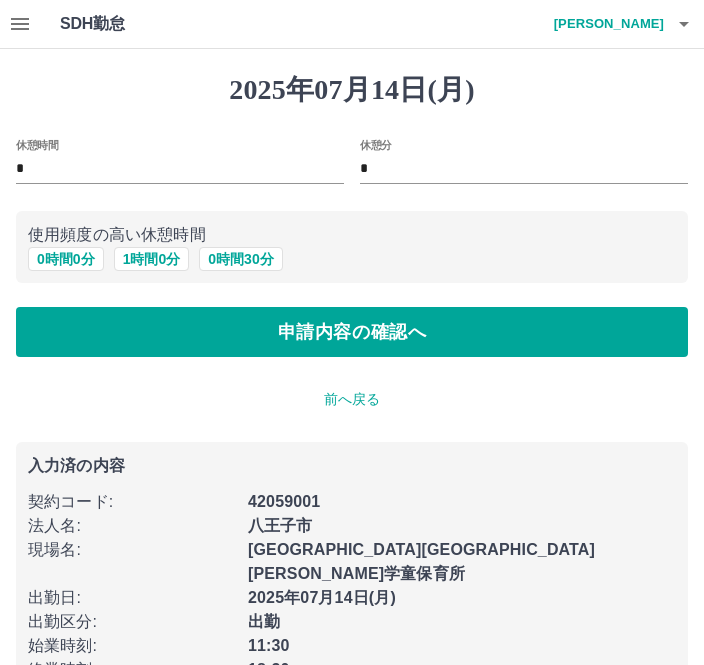 click on "0 時間 0 分" at bounding box center (66, 259) 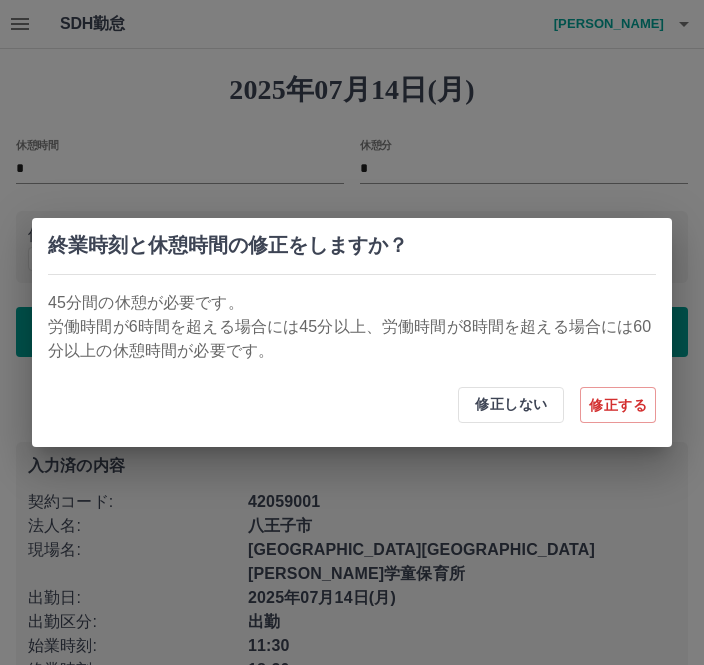 click on "修正する" at bounding box center [618, 405] 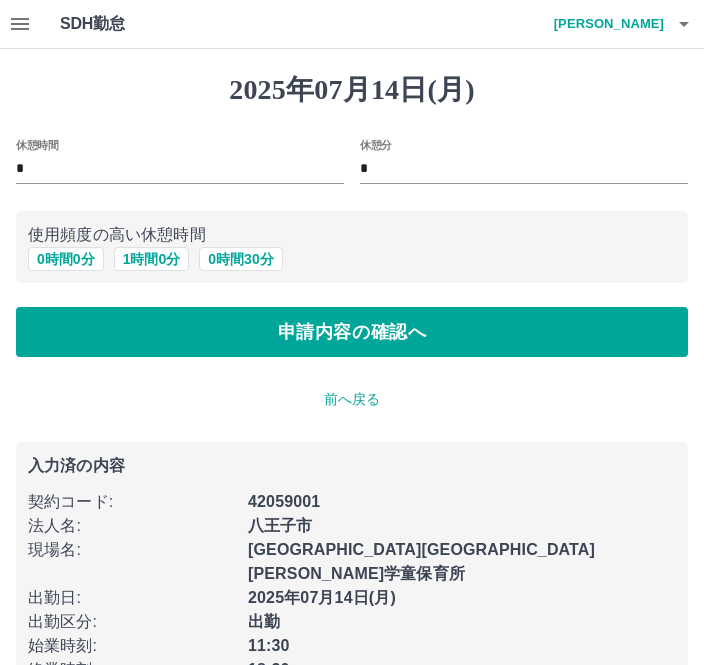 click on "0 時間 30 分" at bounding box center [240, 259] 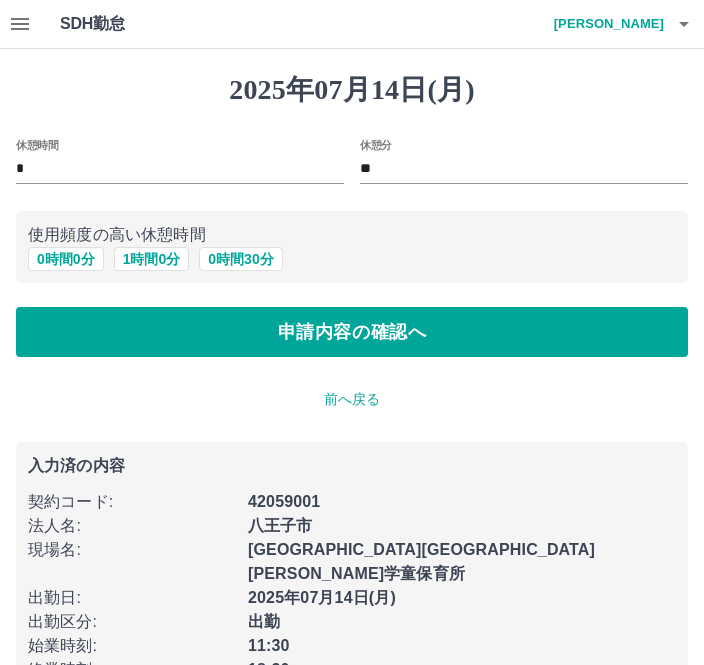 click on "申請内容の確認へ" at bounding box center (352, 332) 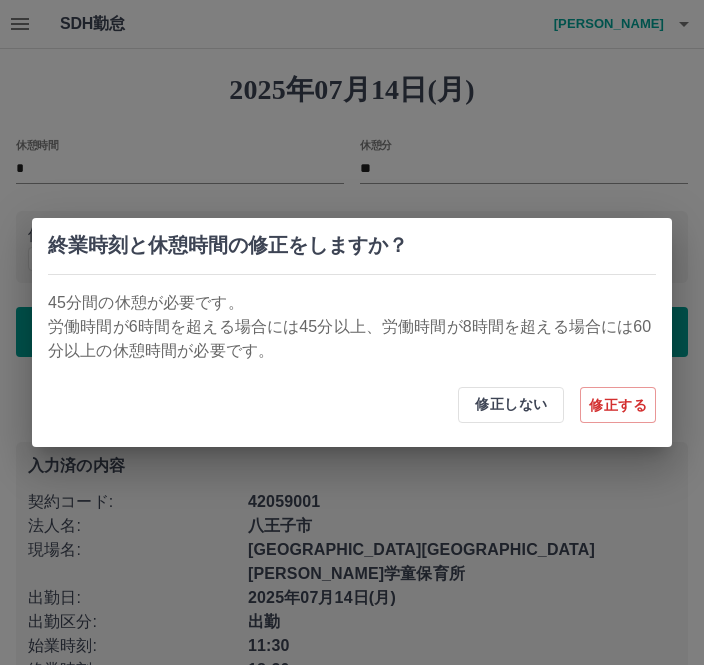 click on "修正しない" at bounding box center [511, 405] 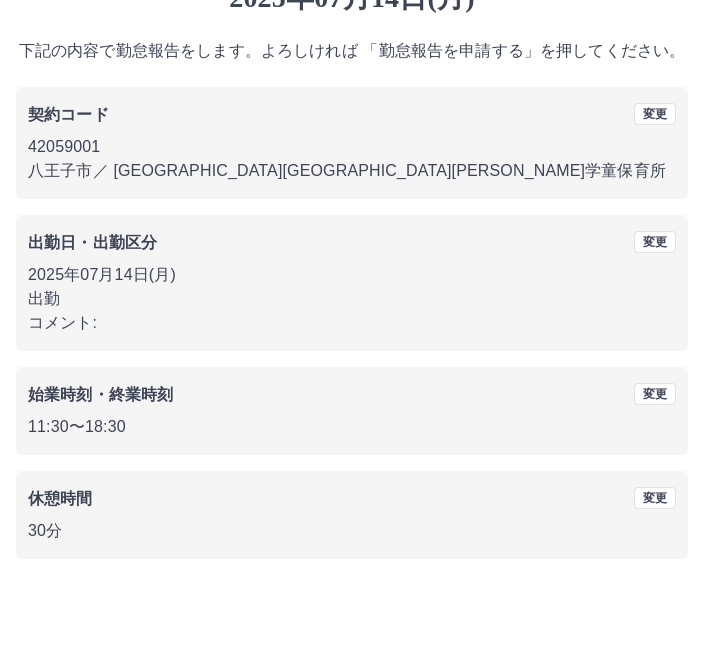 scroll, scrollTop: 83, scrollLeft: 0, axis: vertical 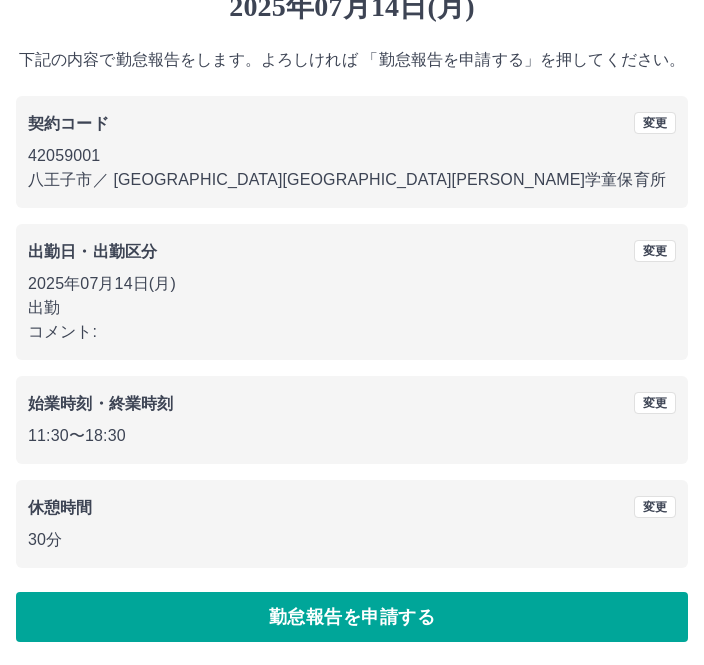 click on "勤怠報告を申請する" at bounding box center (352, 617) 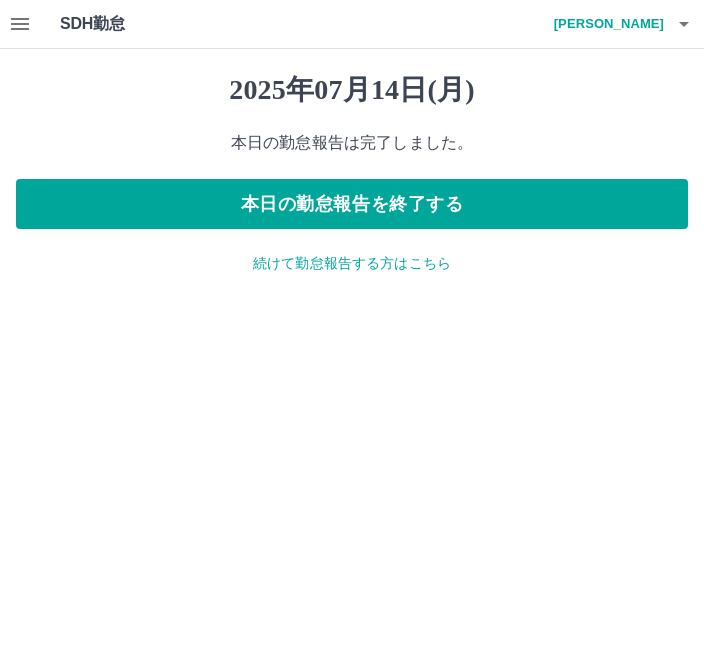 scroll, scrollTop: 0, scrollLeft: 0, axis: both 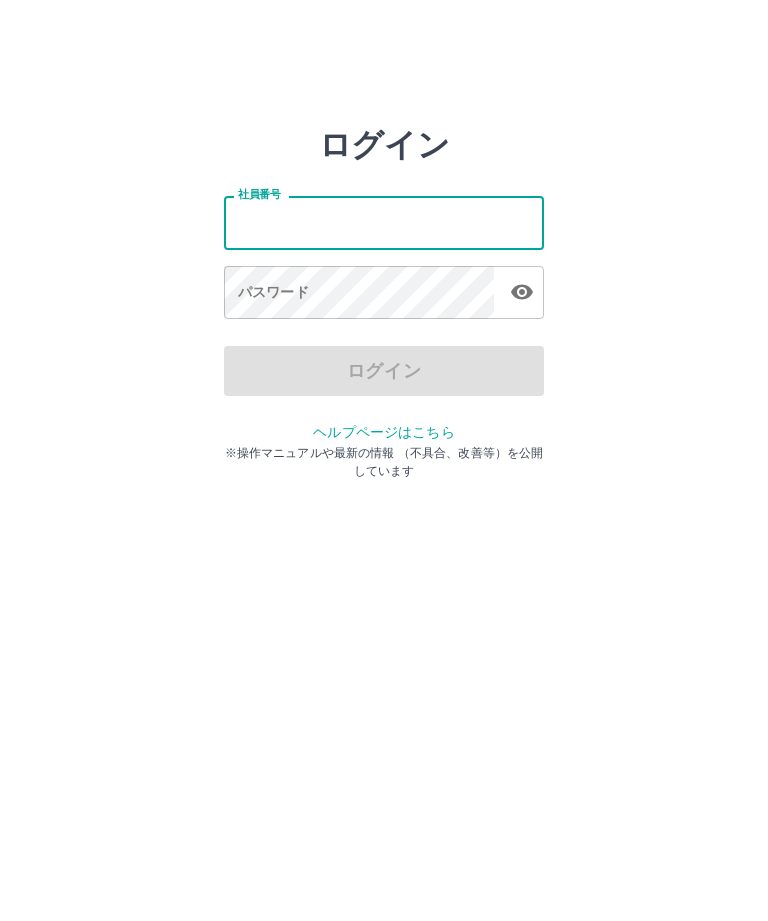click on "社員番号" at bounding box center (384, 222) 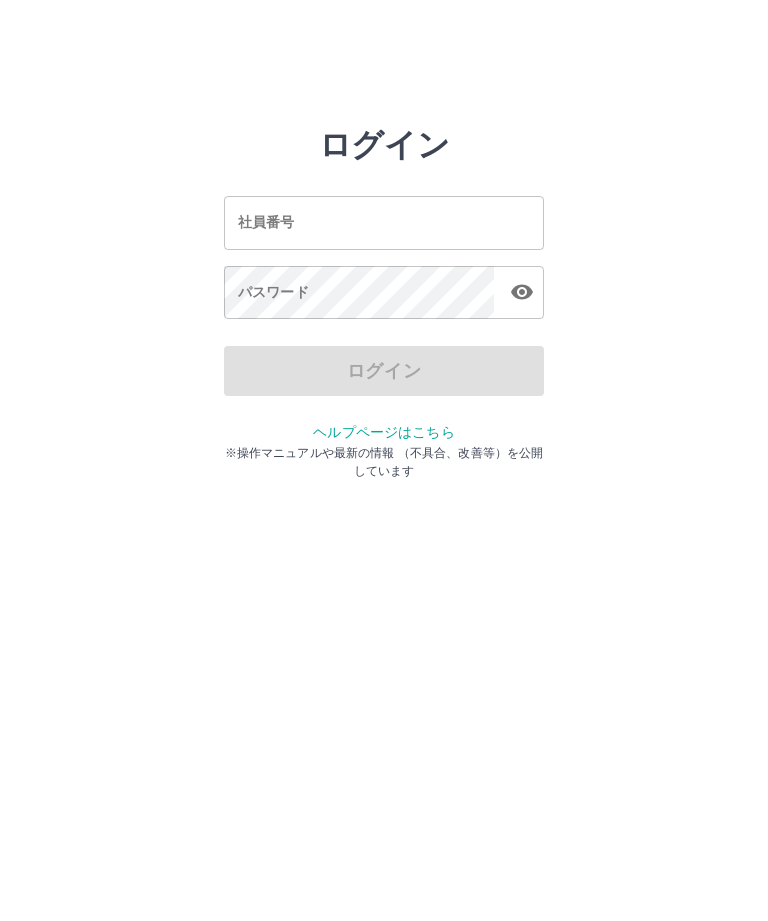 click on "社員番号" at bounding box center [384, 222] 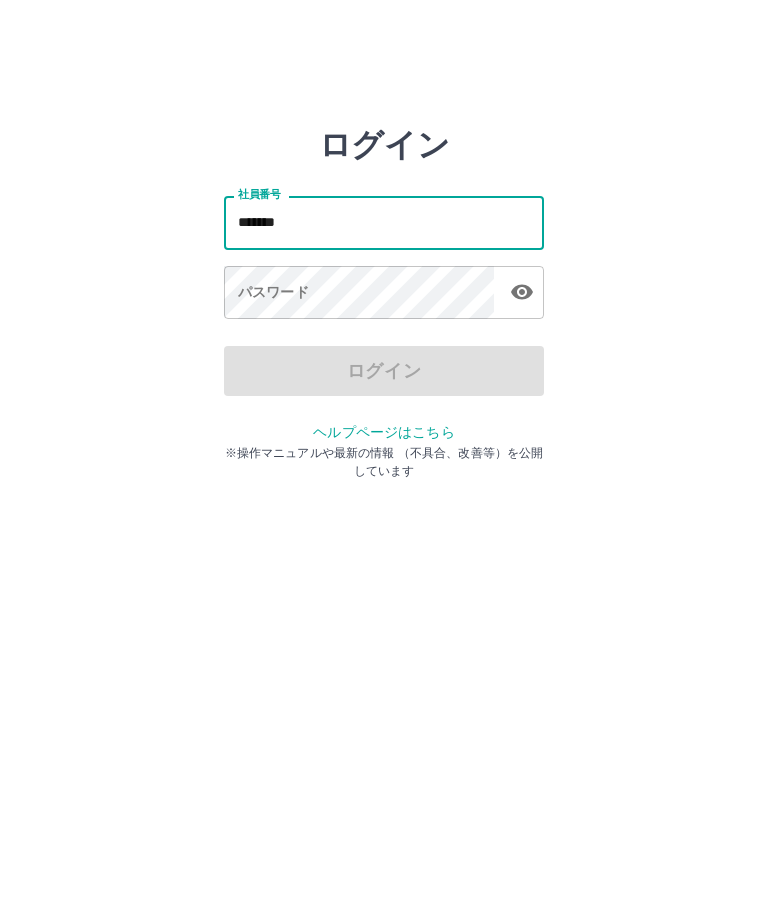 type on "*******" 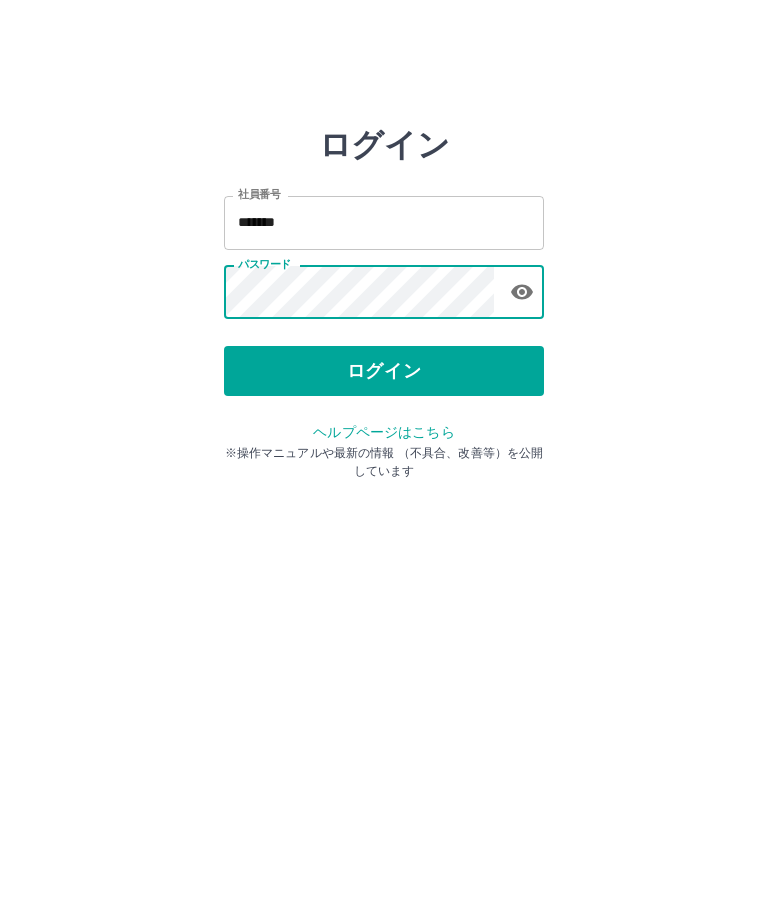 click on "ログイン" at bounding box center [384, 371] 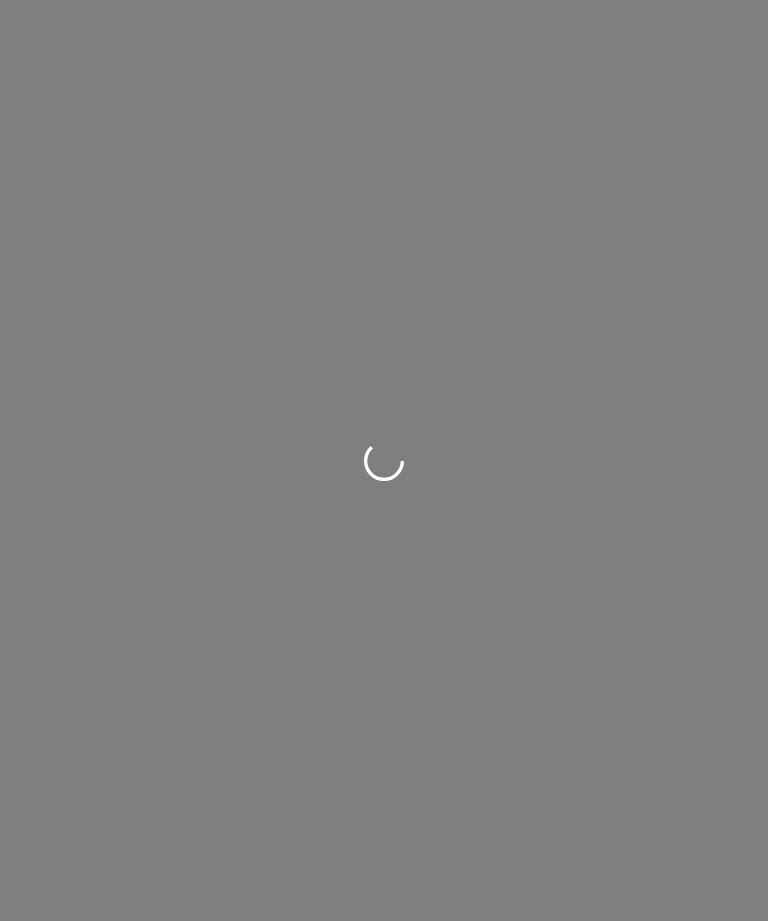 scroll, scrollTop: 0, scrollLeft: 0, axis: both 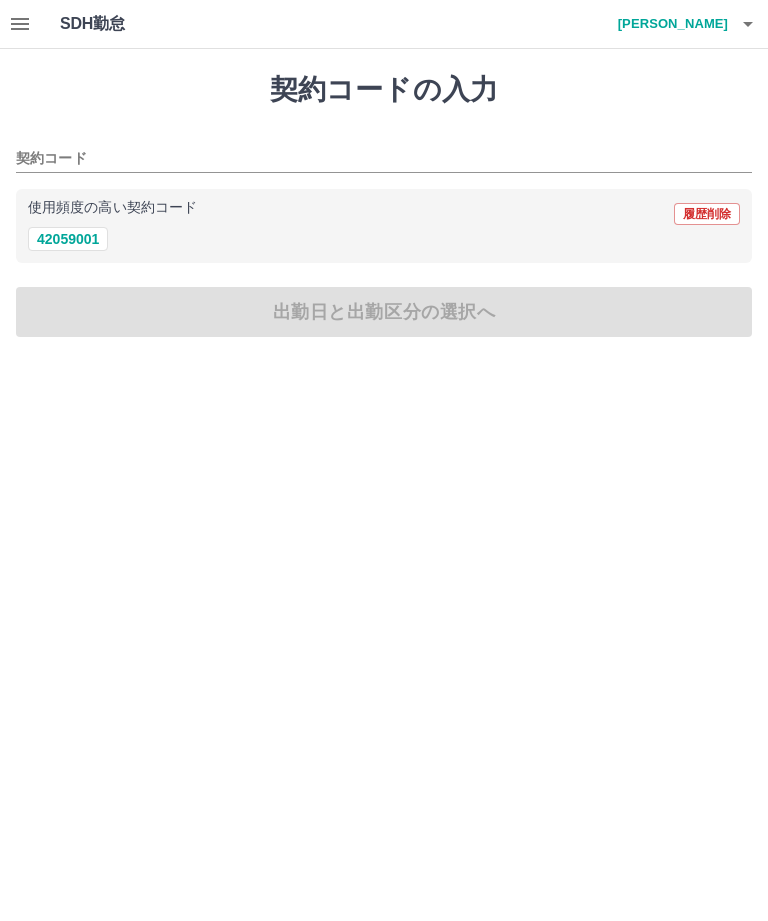 click on "42059001" at bounding box center [68, 239] 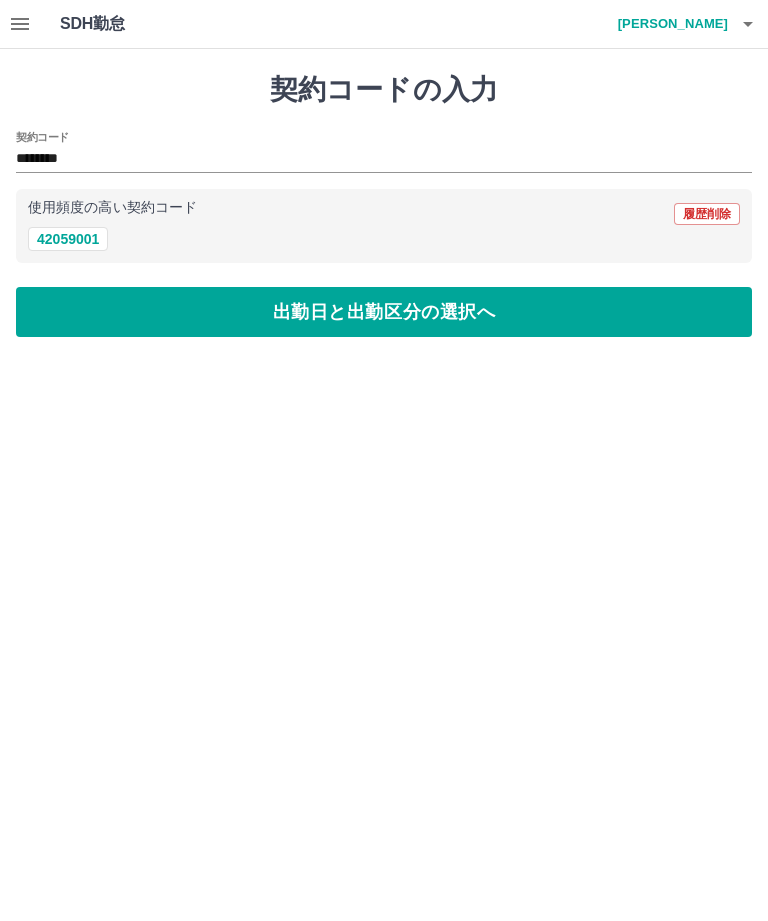 type on "********" 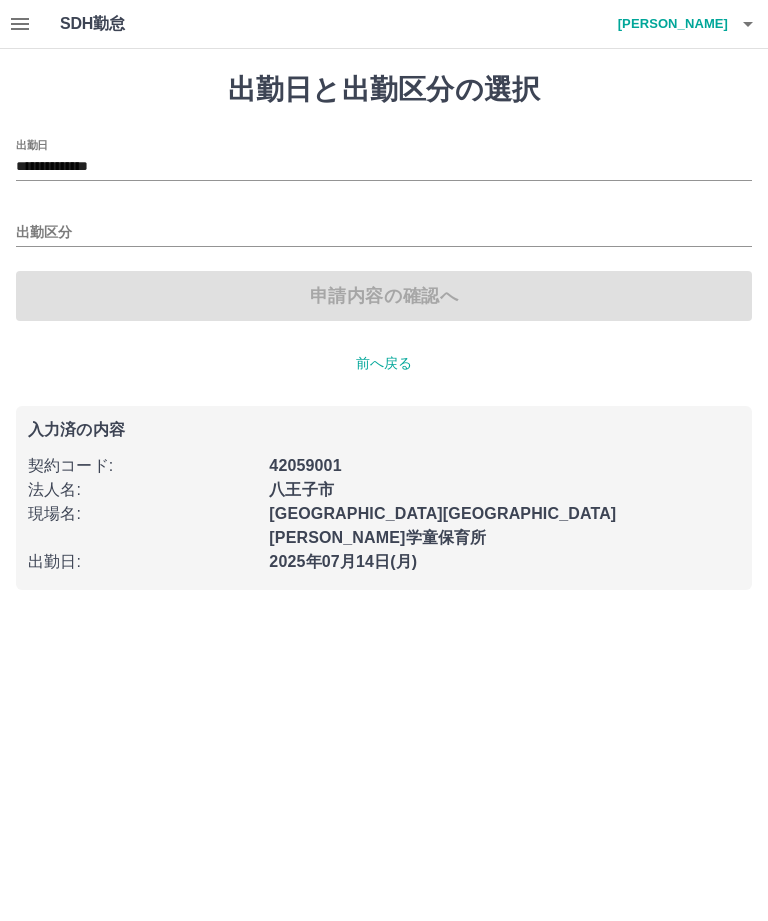 click on "出勤区分" at bounding box center (384, 233) 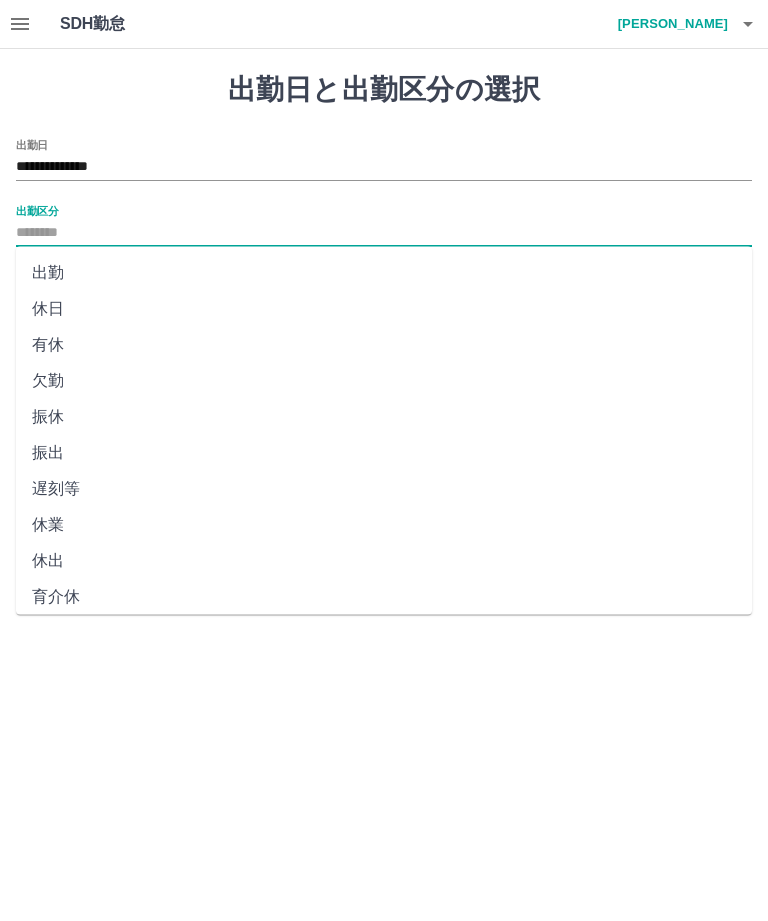 click on "出勤" at bounding box center [384, 273] 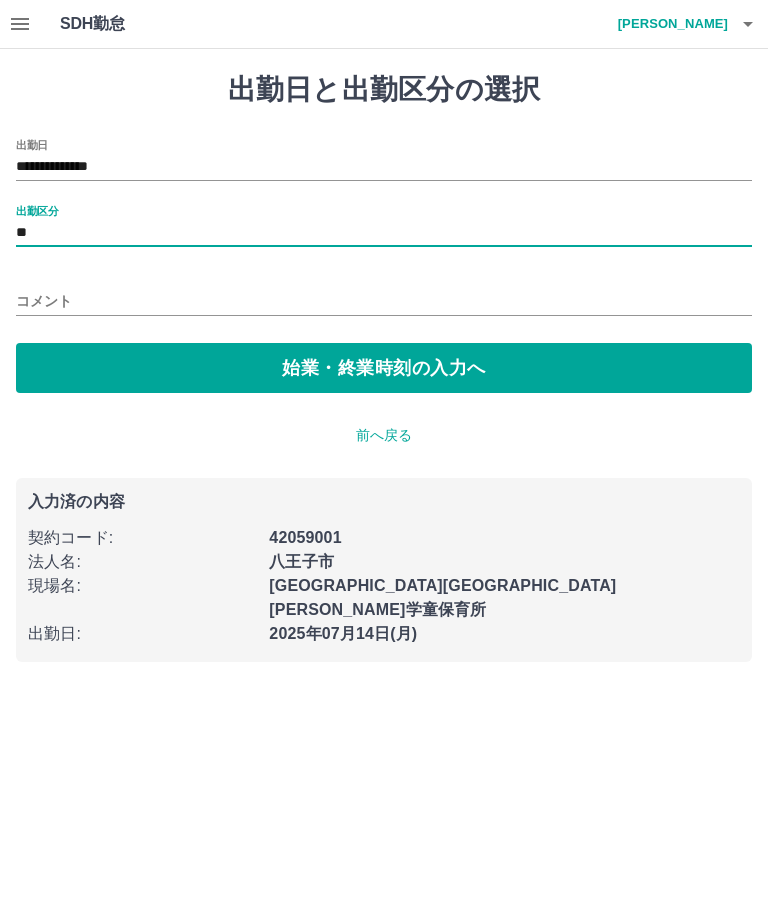 type on "**" 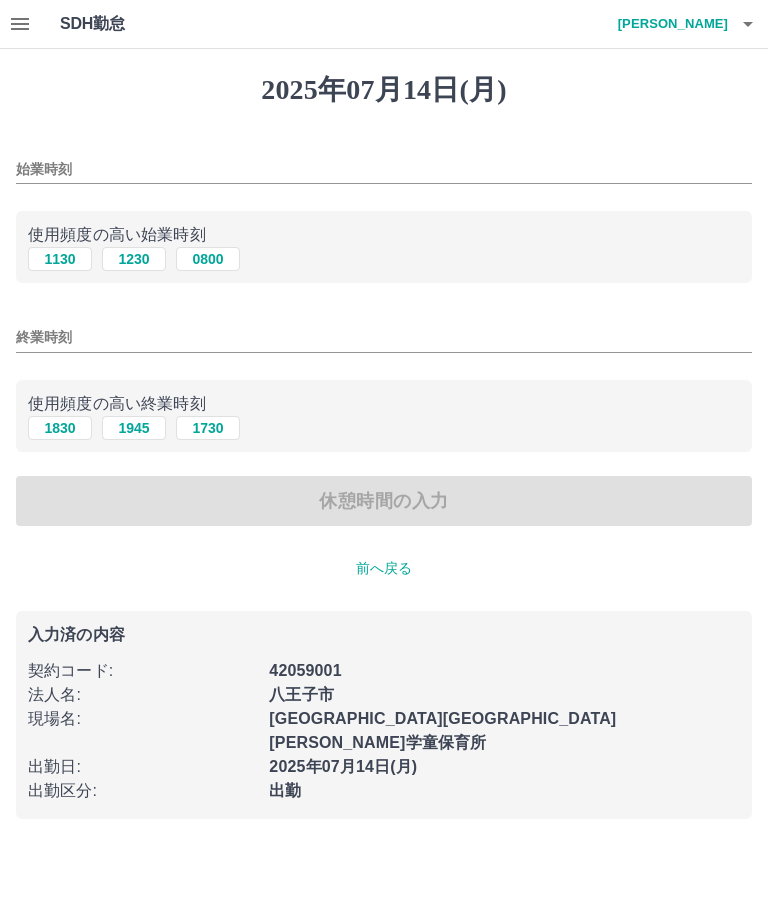 click on "始業時刻" at bounding box center [384, 169] 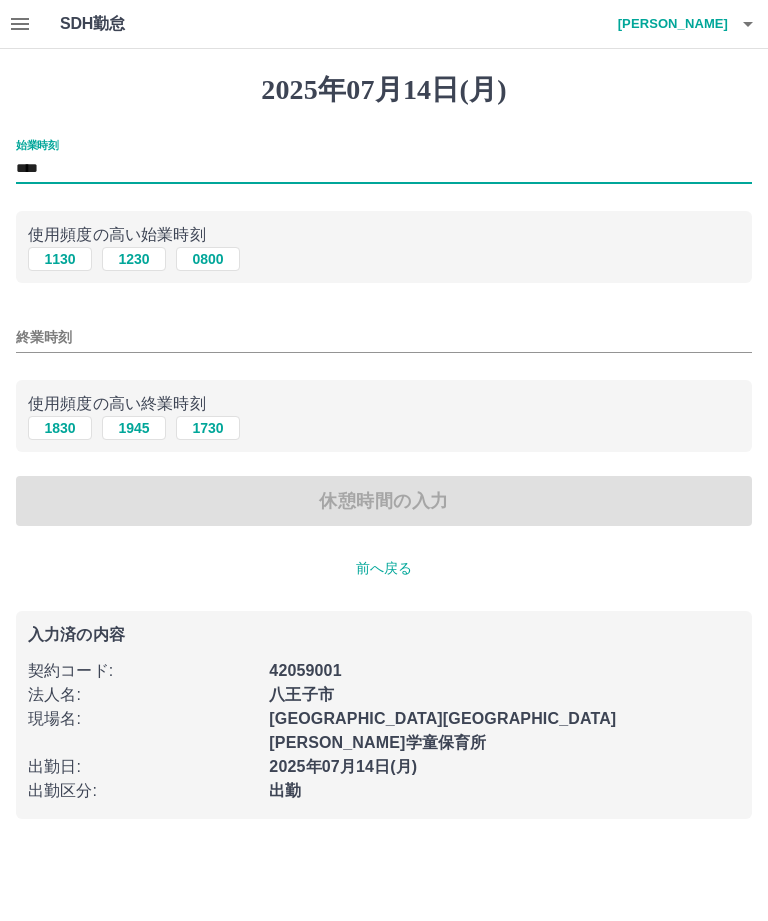 type on "****" 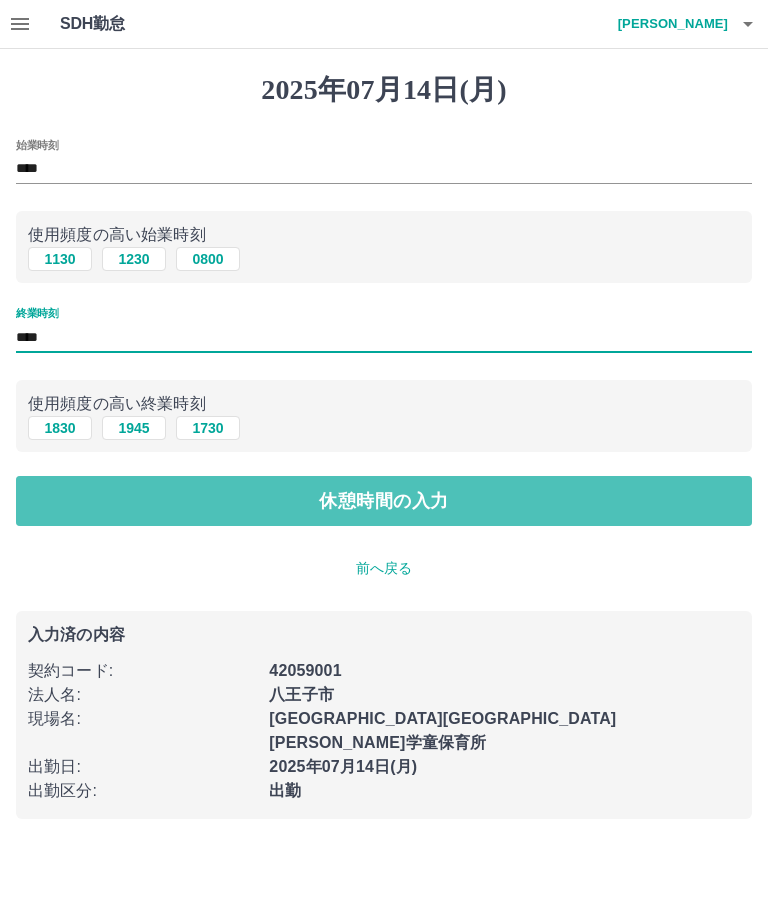 type on "****" 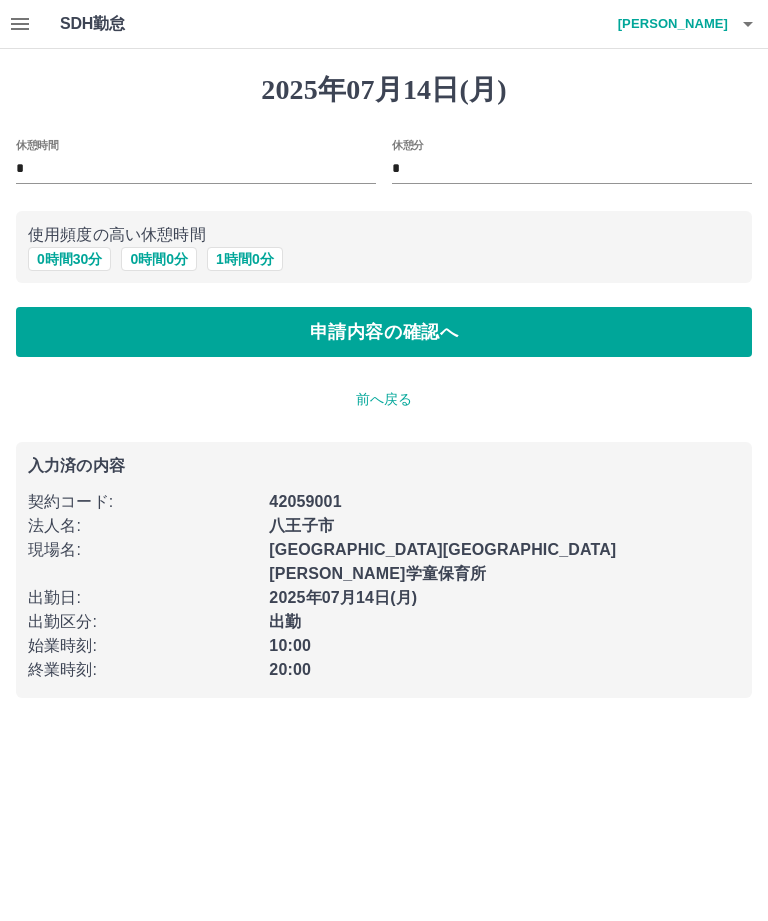 click on "0 時間 0 分" at bounding box center (159, 259) 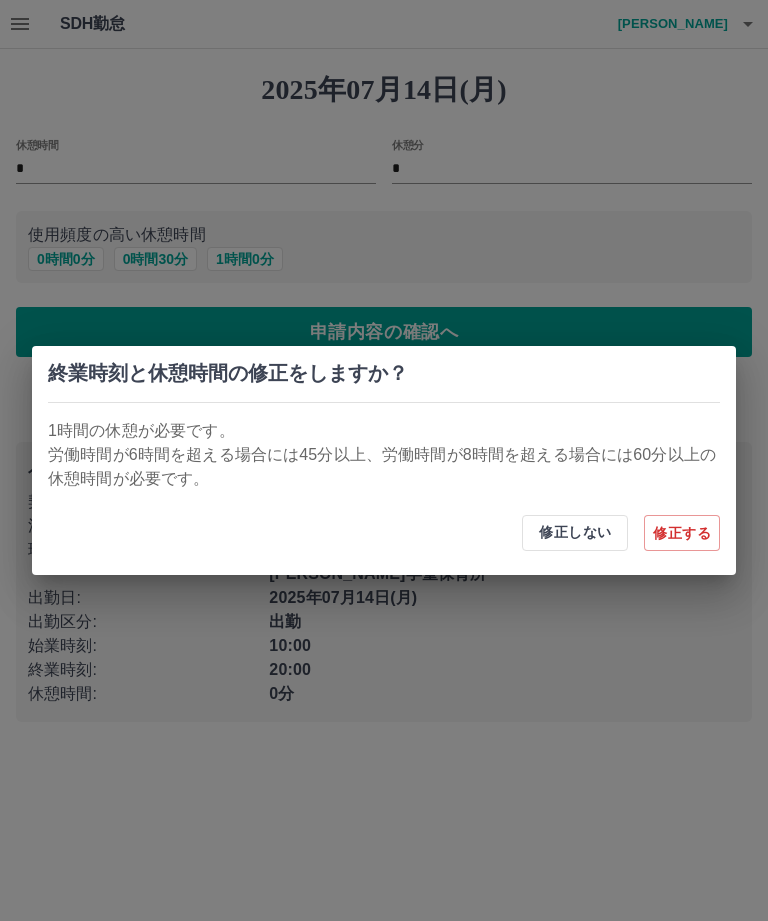 click on "修正しない" at bounding box center (575, 533) 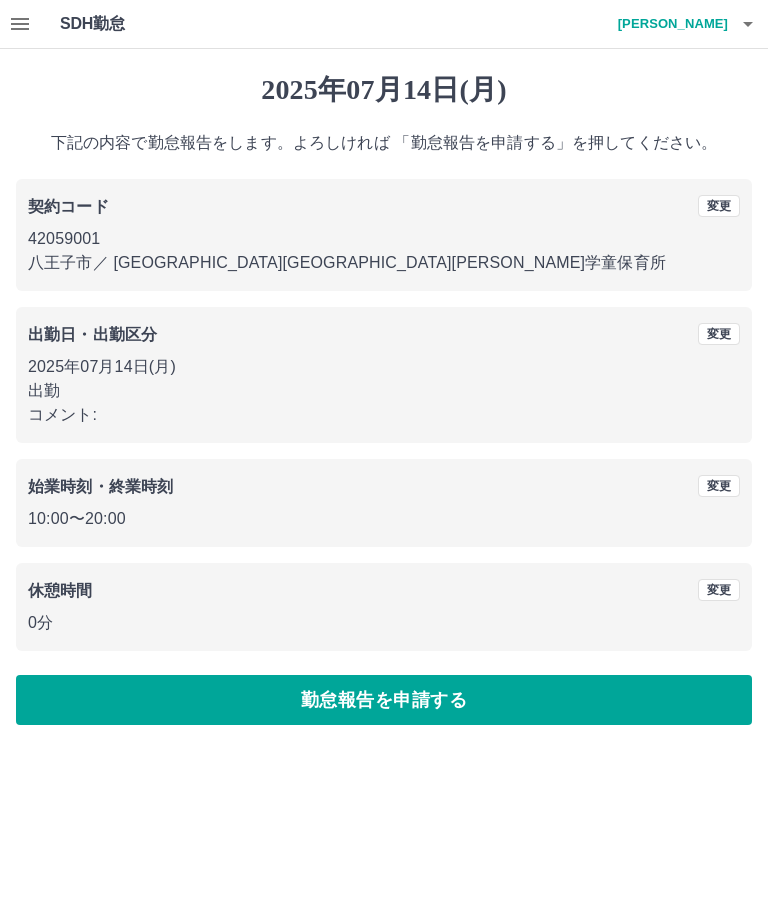 click at bounding box center [748, 24] 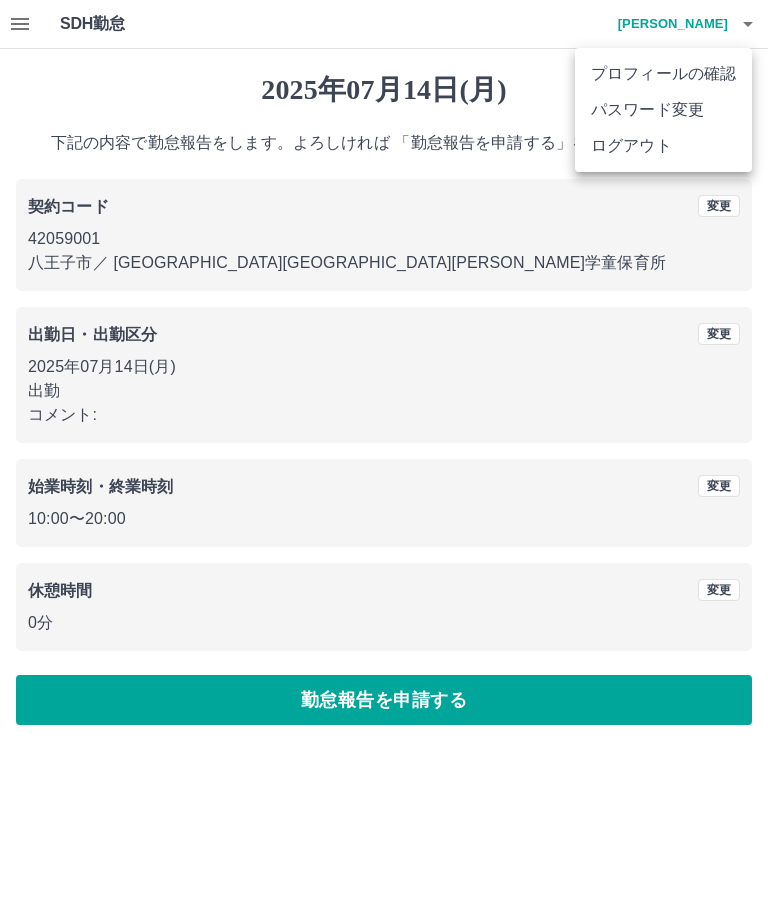 click on "ログアウト" at bounding box center [663, 146] 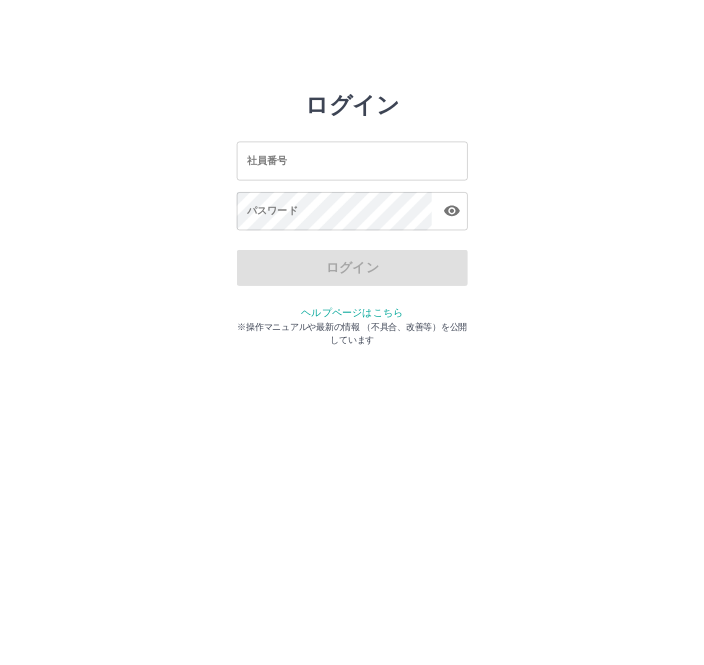scroll, scrollTop: 0, scrollLeft: 0, axis: both 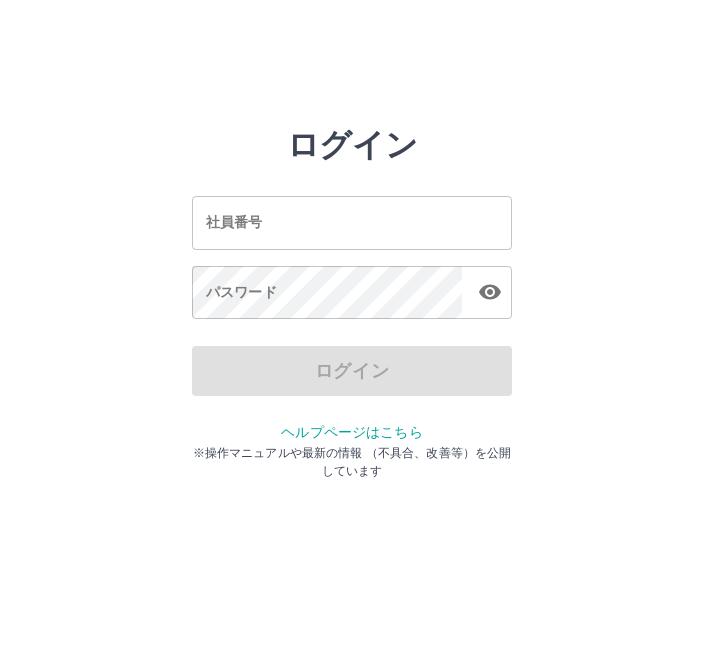 click on "社員番号" at bounding box center [352, 222] 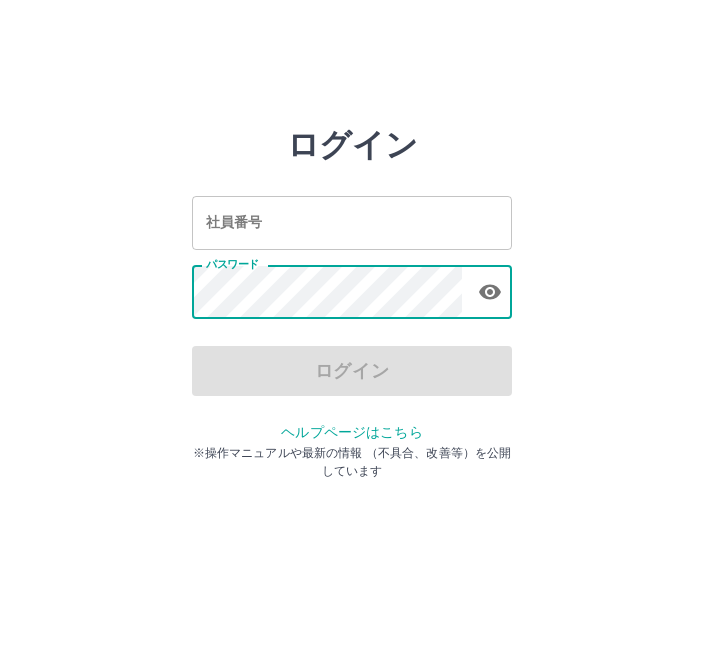 click on "社員番号 社員番号" at bounding box center [352, 222] 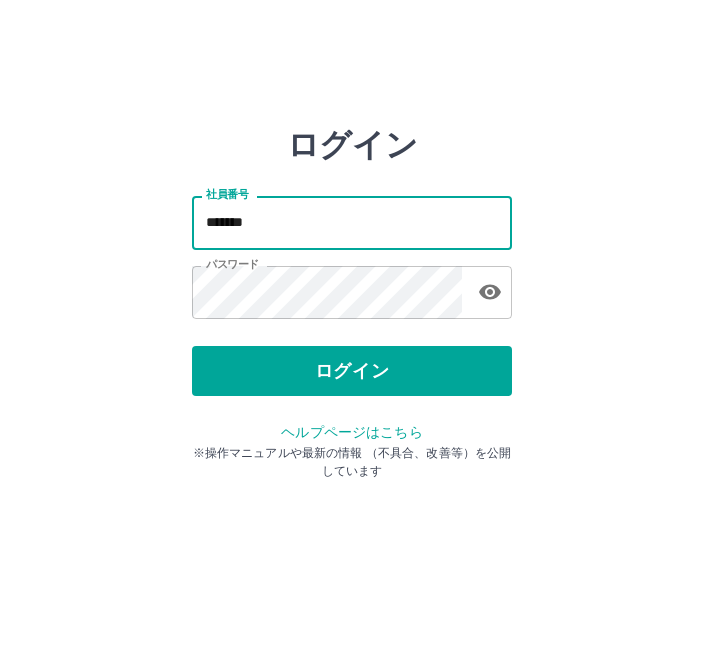 type on "*******" 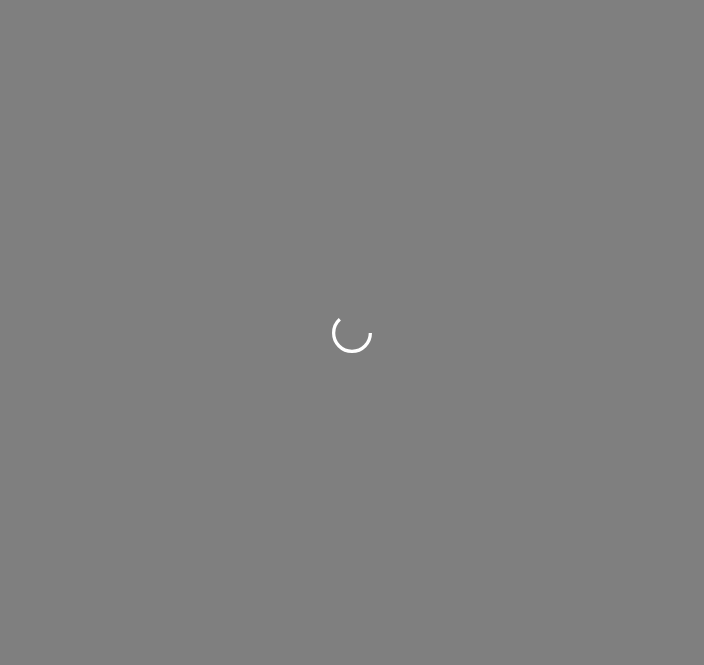 scroll, scrollTop: 0, scrollLeft: 0, axis: both 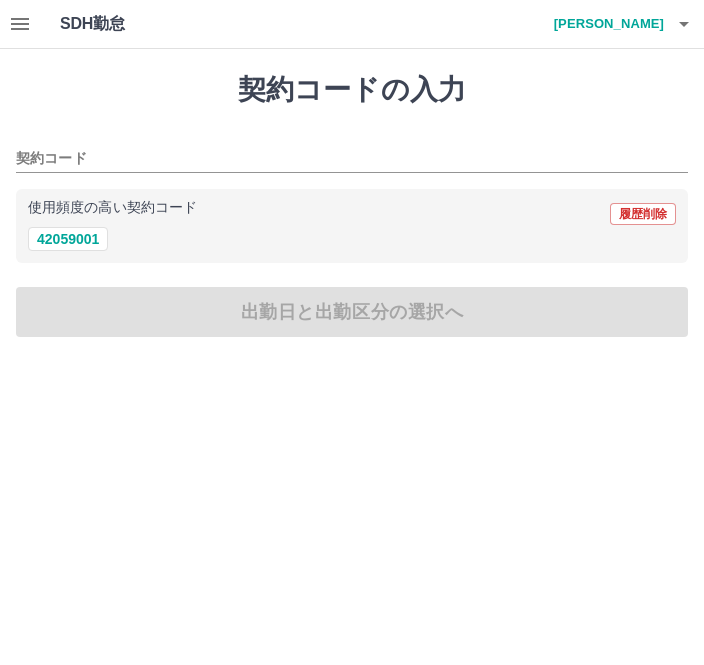 click on "42059001" at bounding box center (68, 239) 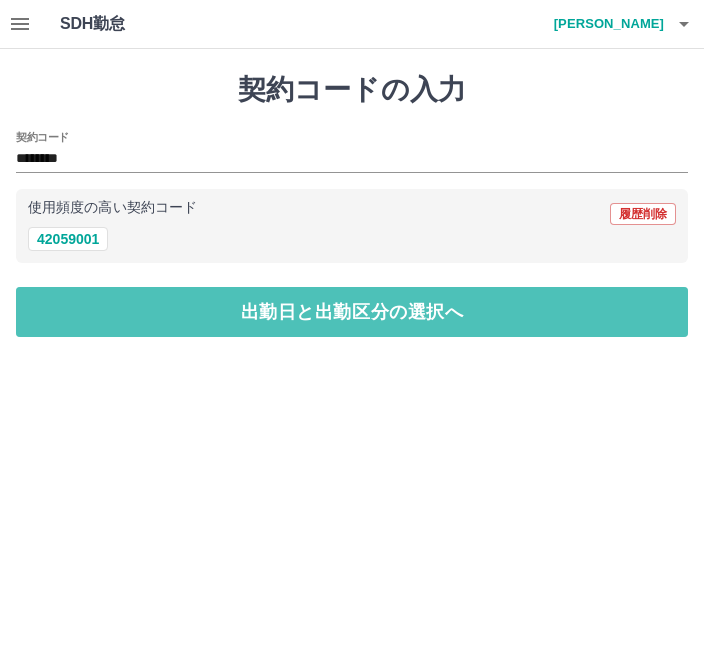 click on "出勤日と出勤区分の選択へ" at bounding box center (352, 312) 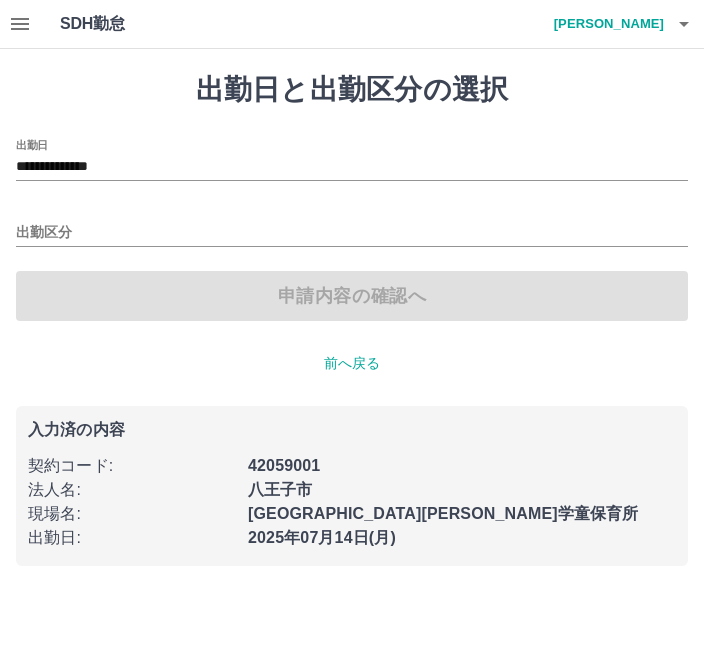 click on "出勤区分" at bounding box center [352, 233] 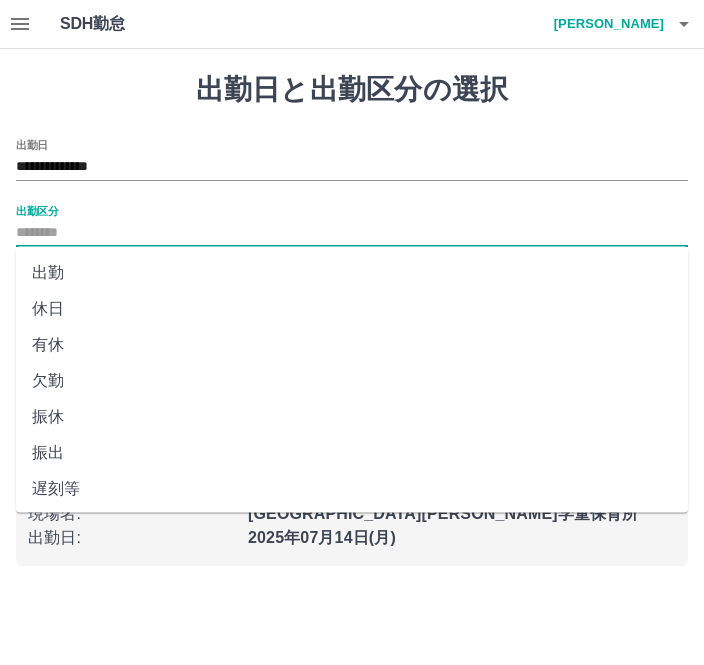 click on "出勤" at bounding box center (352, 273) 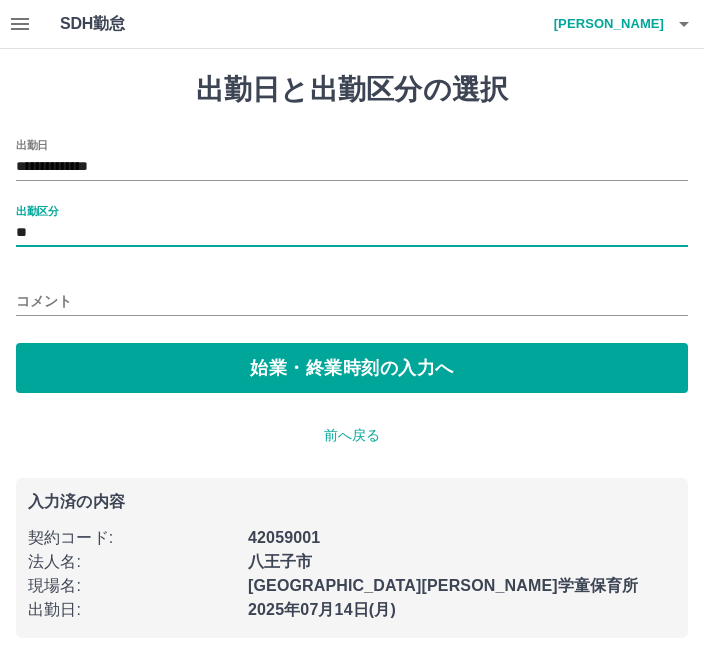 click on "始業・終業時刻の入力へ" at bounding box center [352, 368] 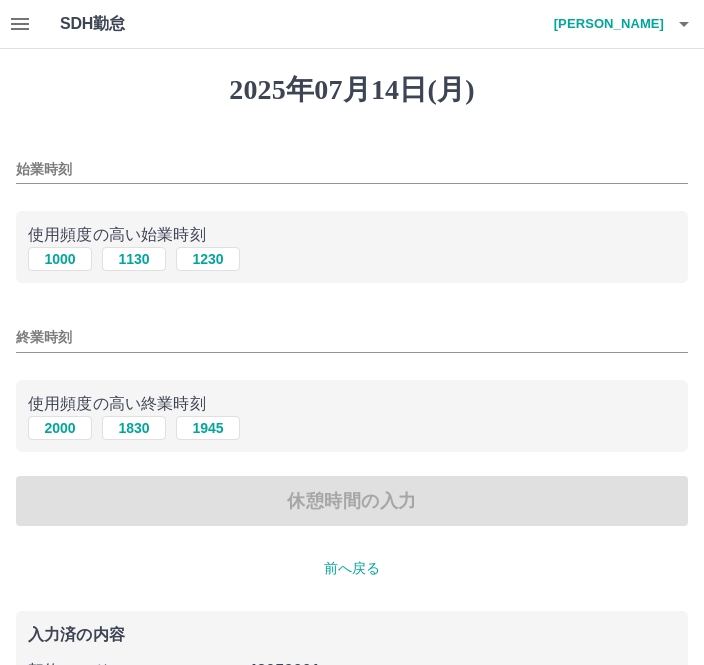 click on "1230" at bounding box center [208, 259] 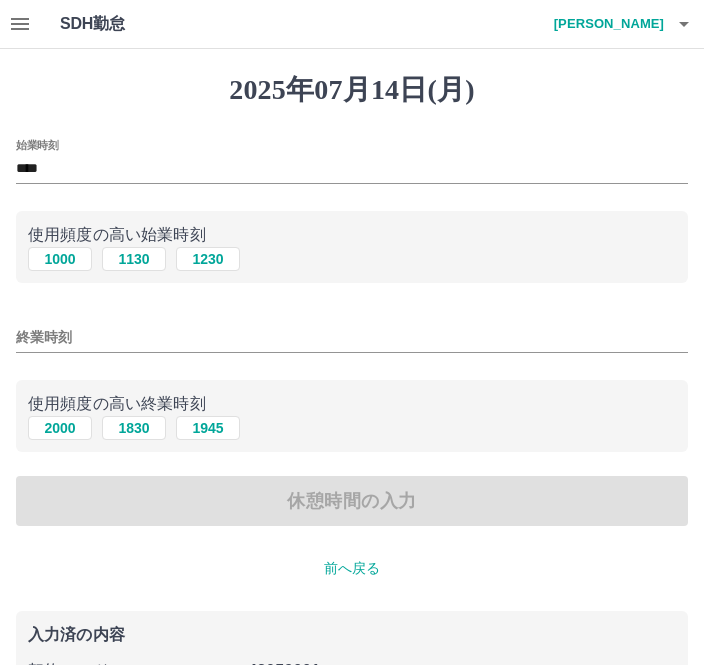 click on "2000" at bounding box center (60, 428) 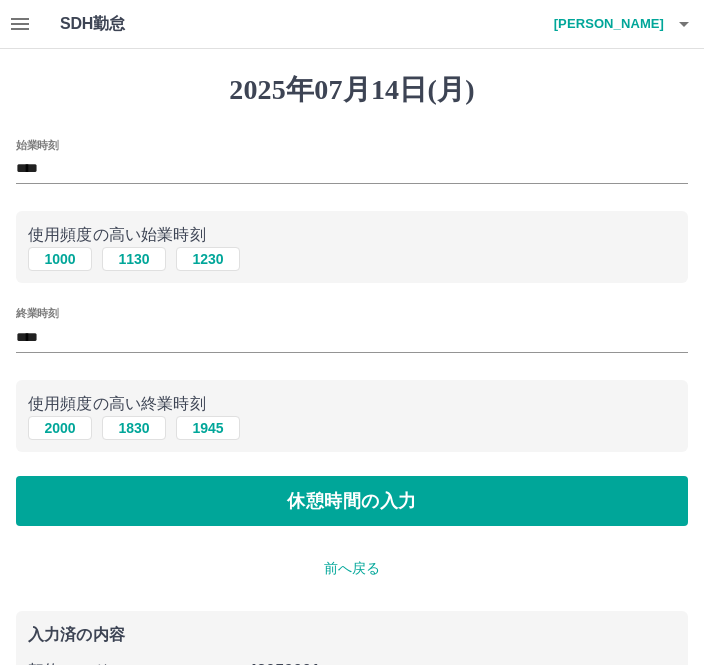click on "休憩時間の入力" at bounding box center (352, 501) 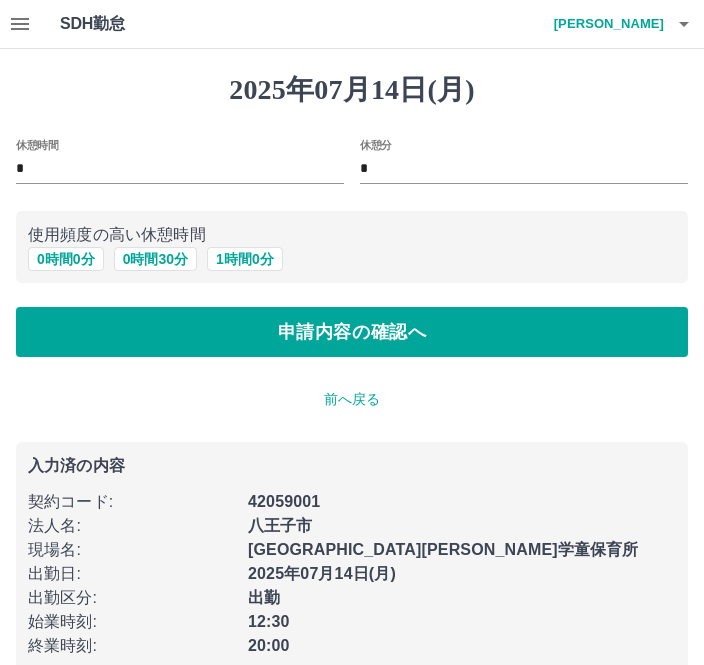 click on "0 時間 30 分" at bounding box center [155, 259] 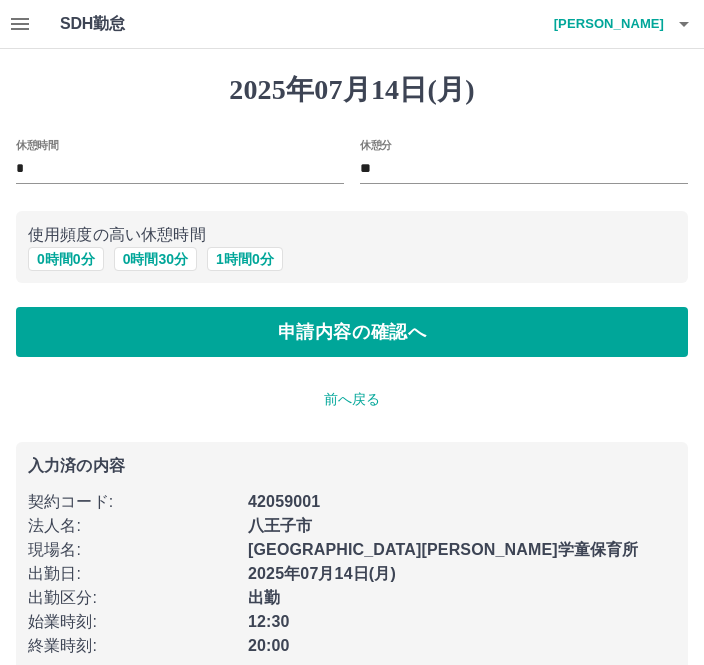 click on "1 時間 0 分" at bounding box center [245, 259] 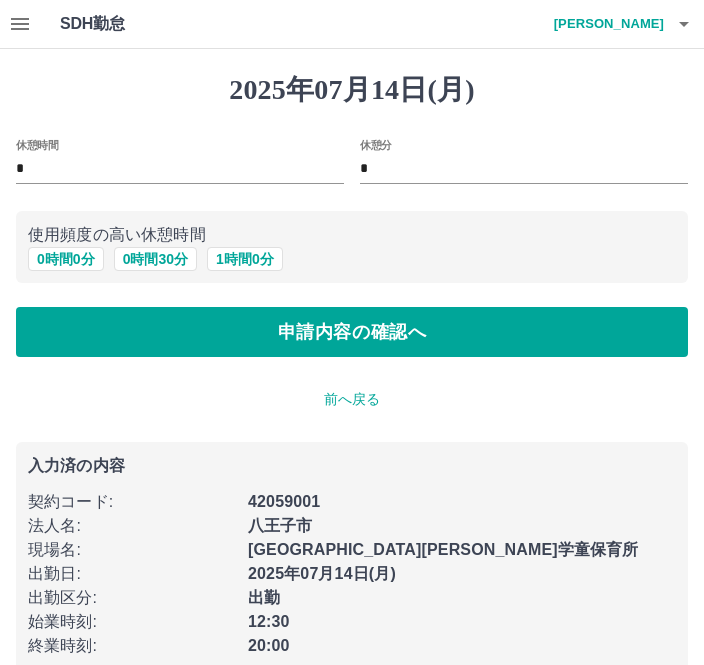 click on "*" at bounding box center [180, 169] 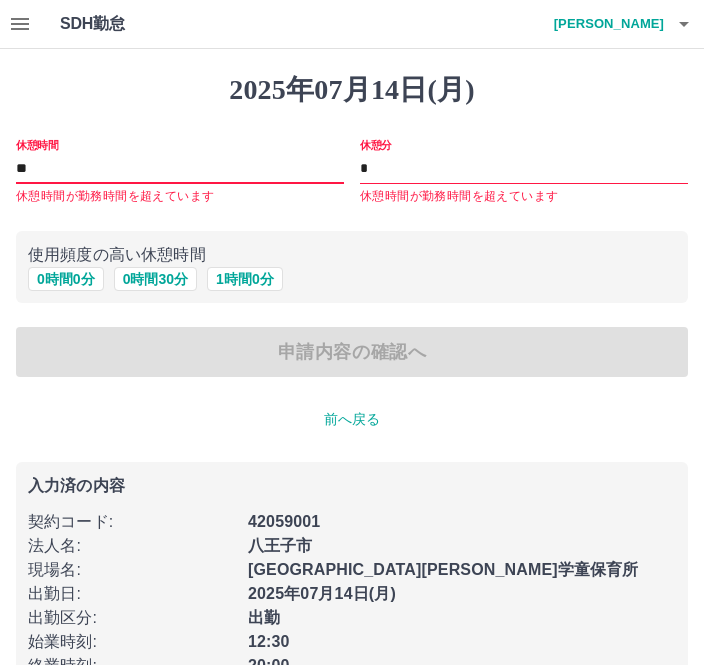 click on "**" at bounding box center (180, 169) 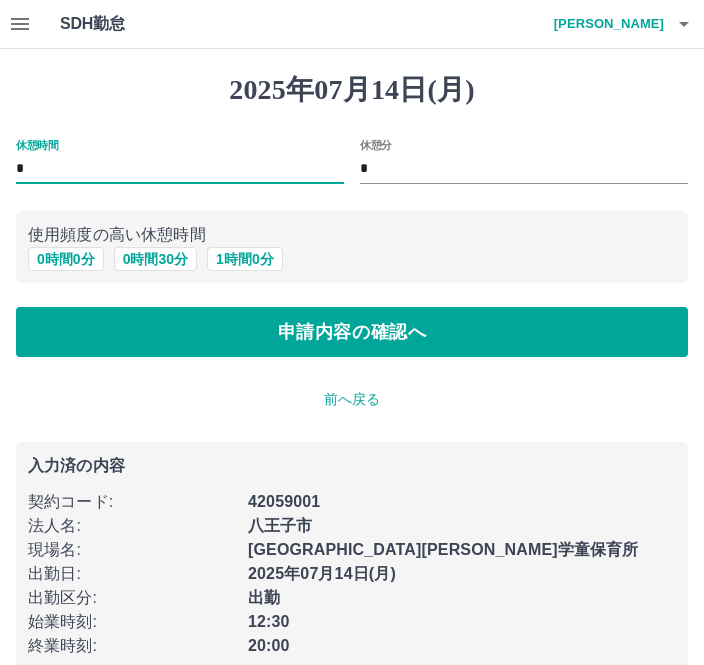 type on "*" 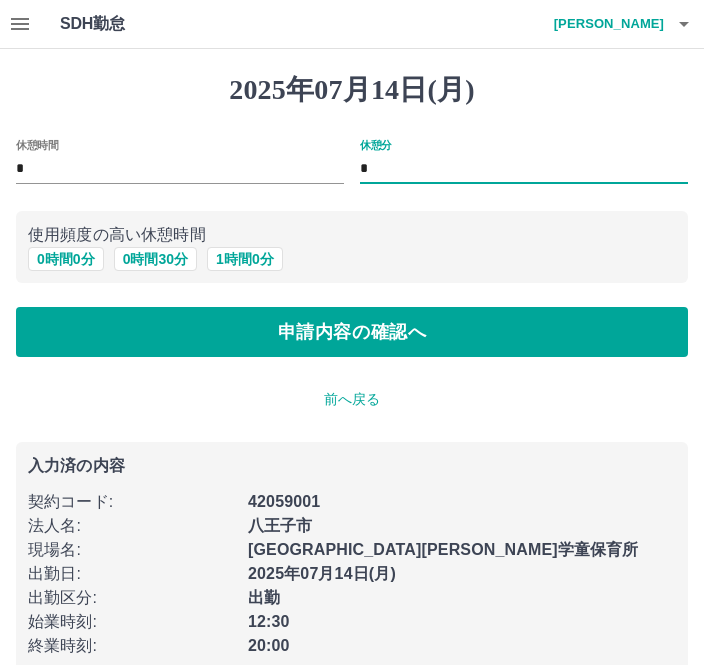 type on "**" 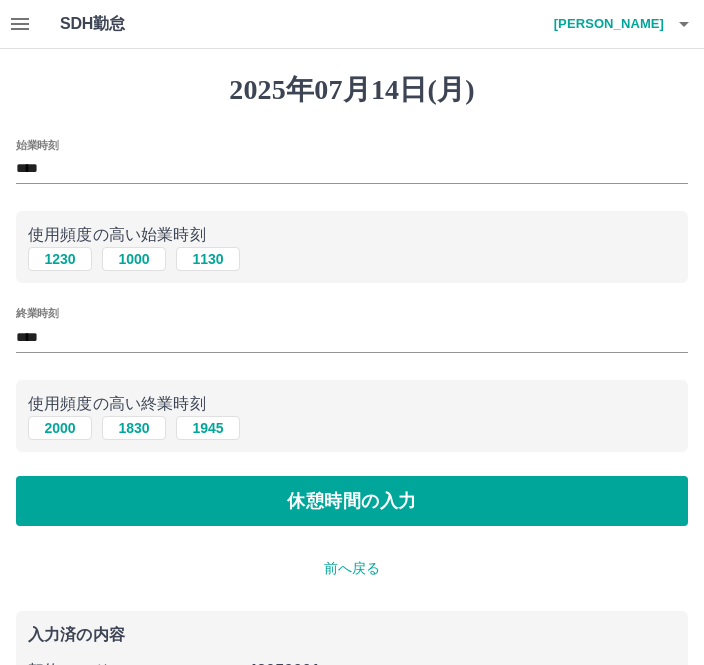 click on "****" at bounding box center (352, 169) 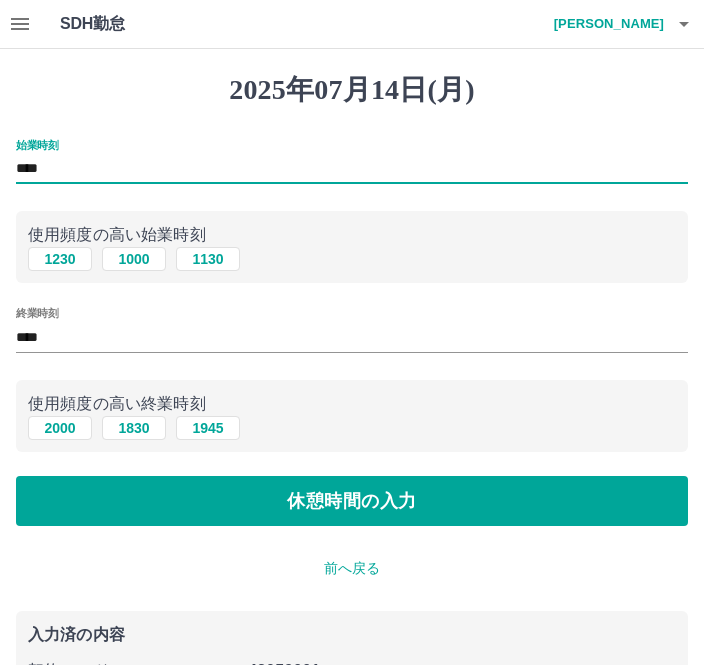 type on "****" 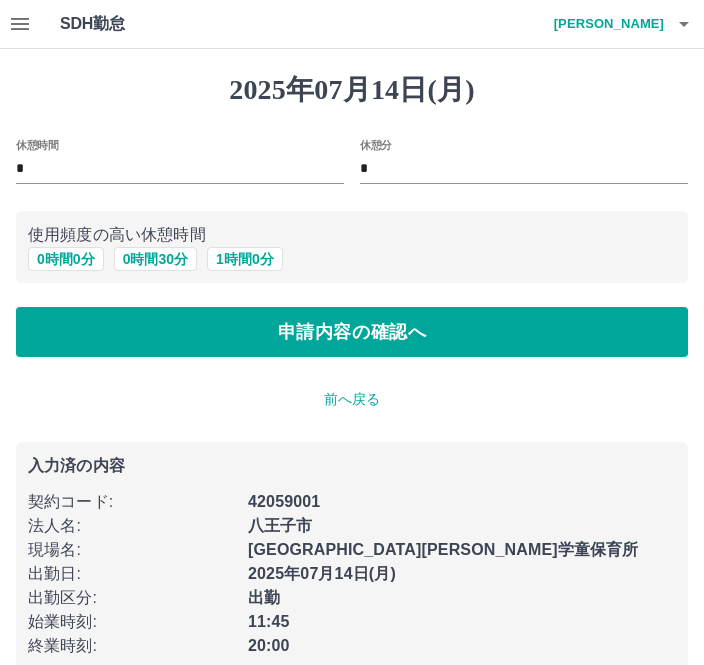 click on "*" at bounding box center (524, 169) 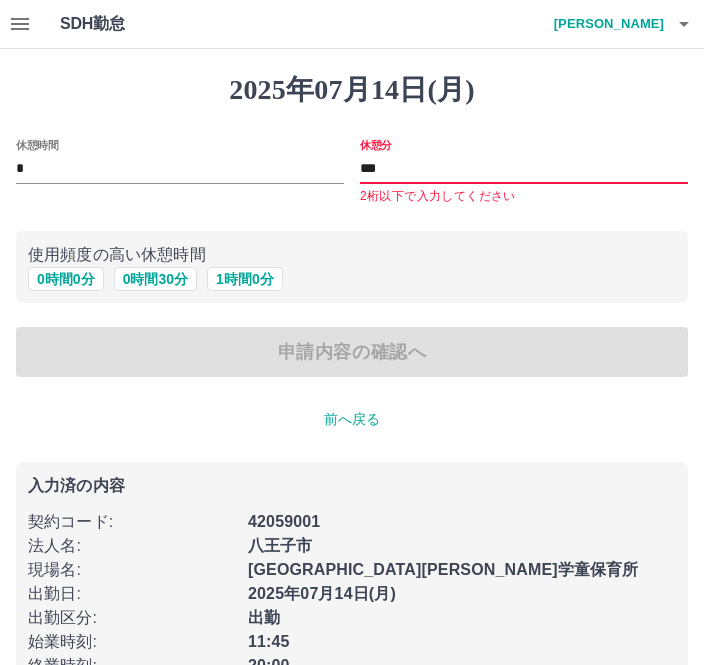 click on "***" at bounding box center (524, 169) 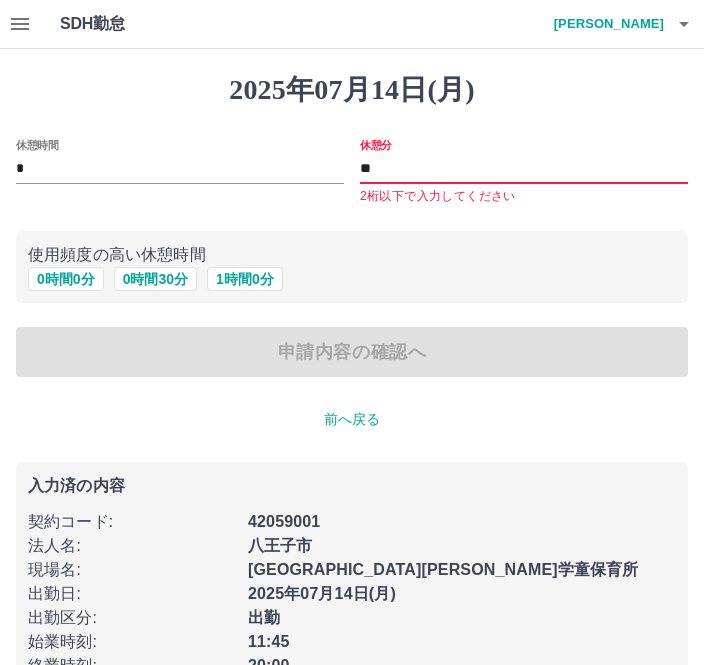 type on "*" 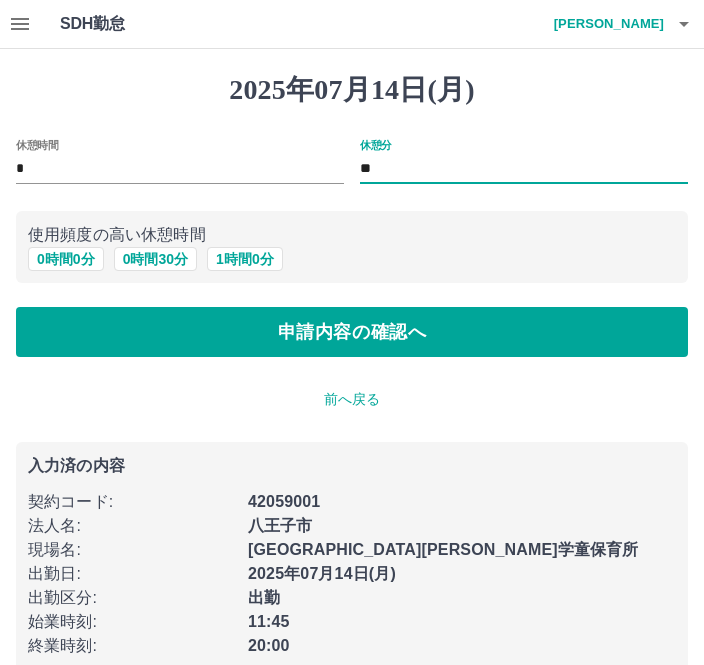 type on "**" 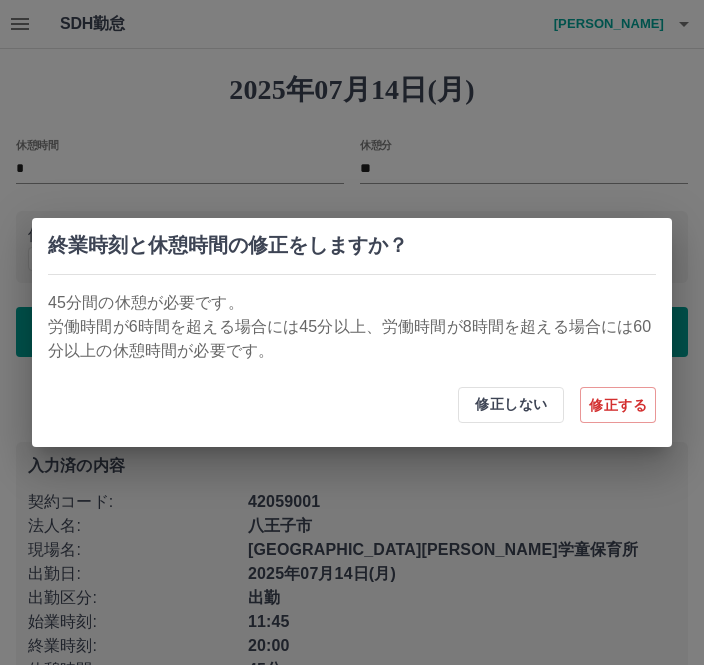 click on "修正する" at bounding box center [618, 405] 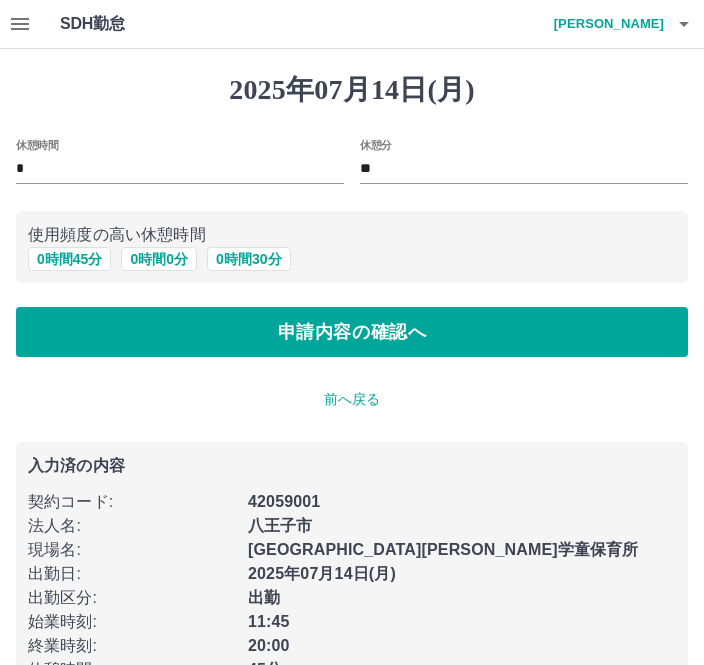 click on "申請内容の確認へ" at bounding box center (352, 332) 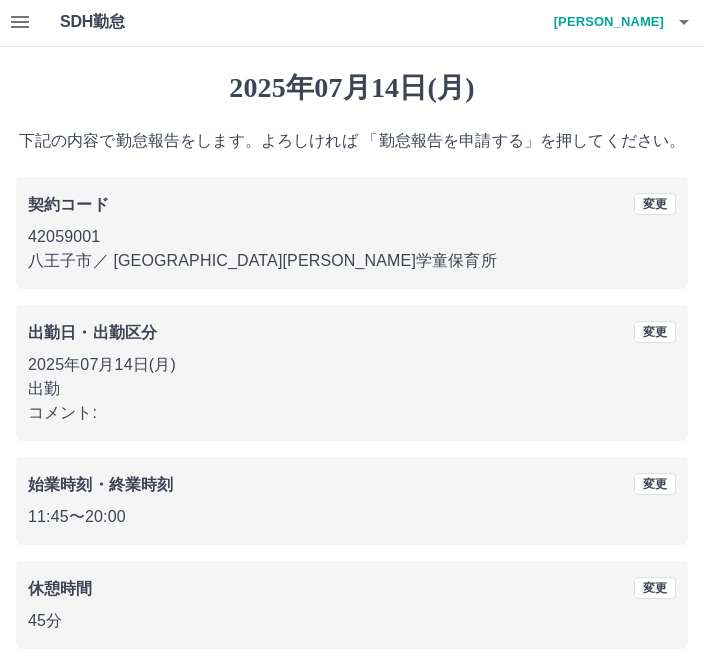 scroll, scrollTop: 83, scrollLeft: 0, axis: vertical 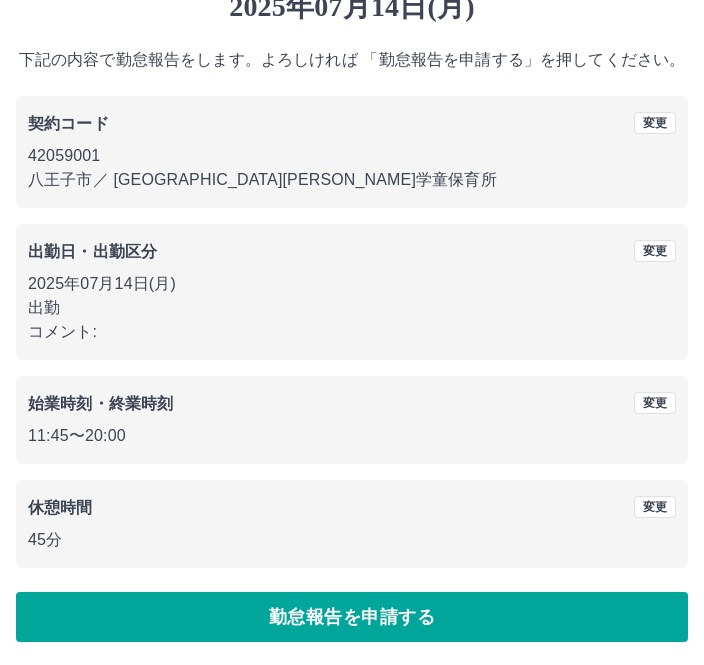 click on "勤怠報告を申請する" at bounding box center [352, 617] 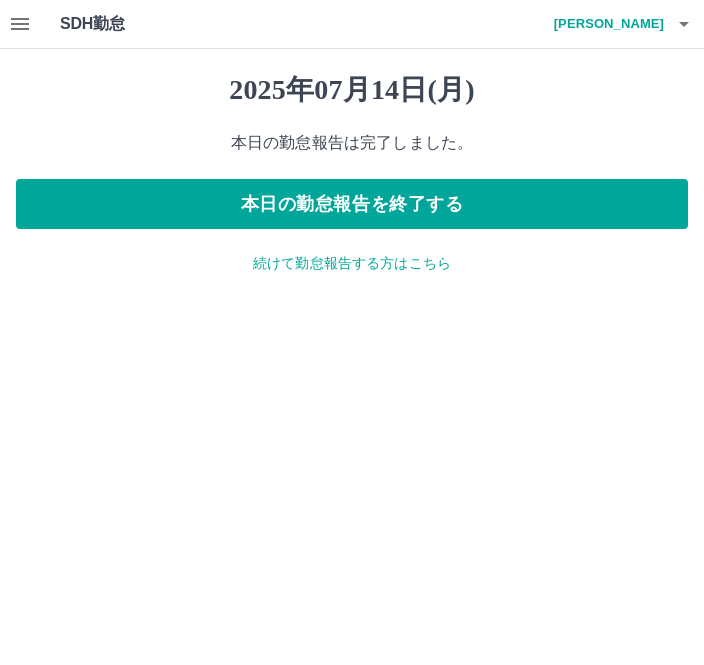 scroll, scrollTop: 0, scrollLeft: 0, axis: both 